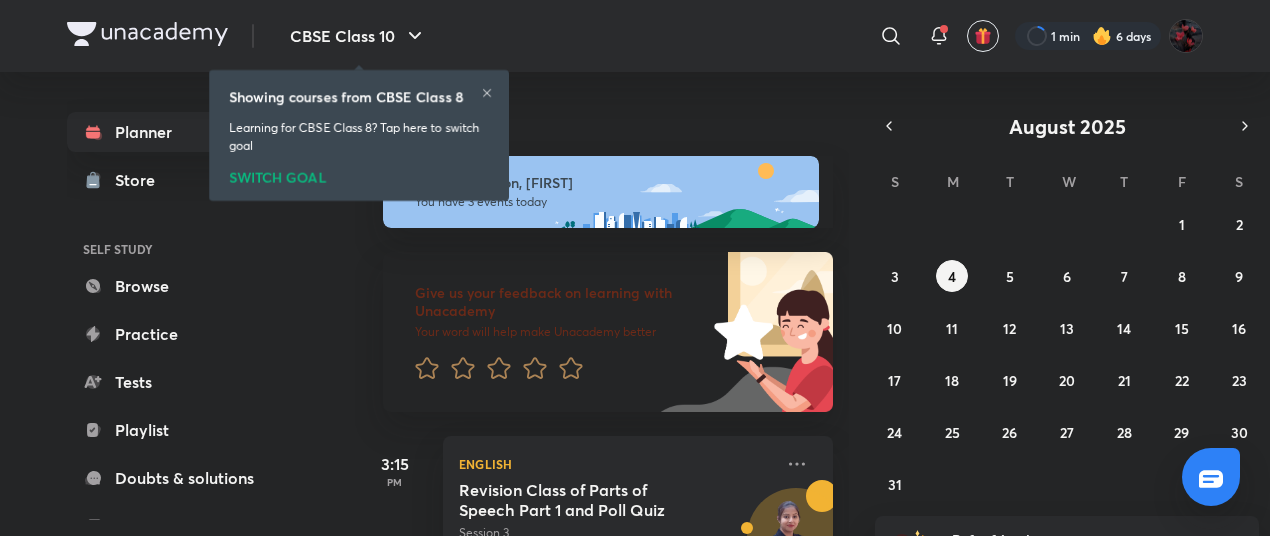 scroll, scrollTop: 0, scrollLeft: 0, axis: both 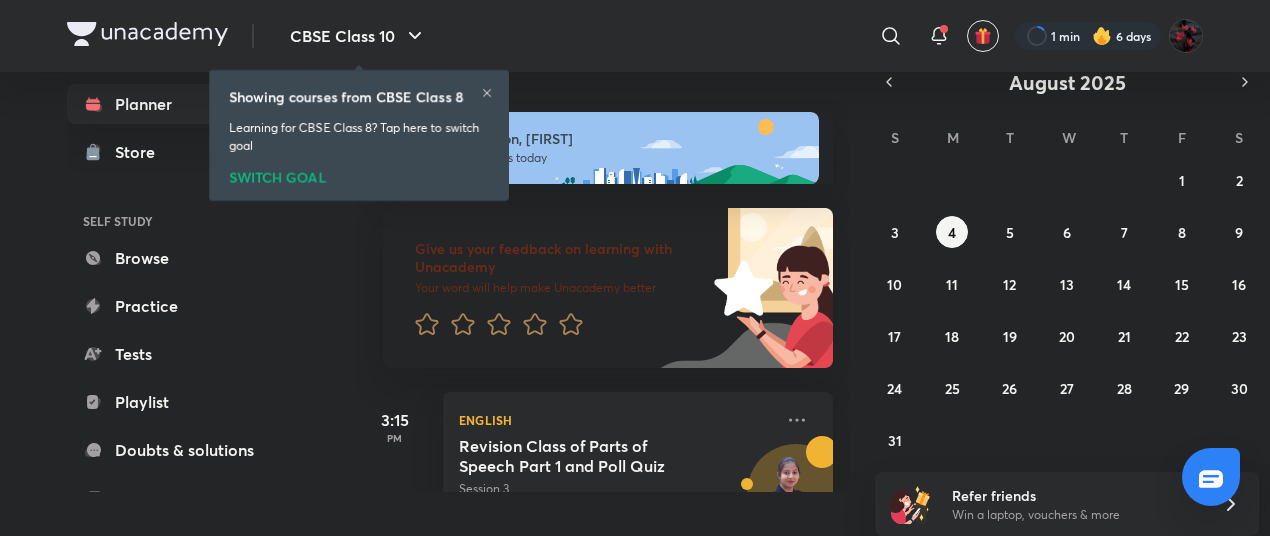 click 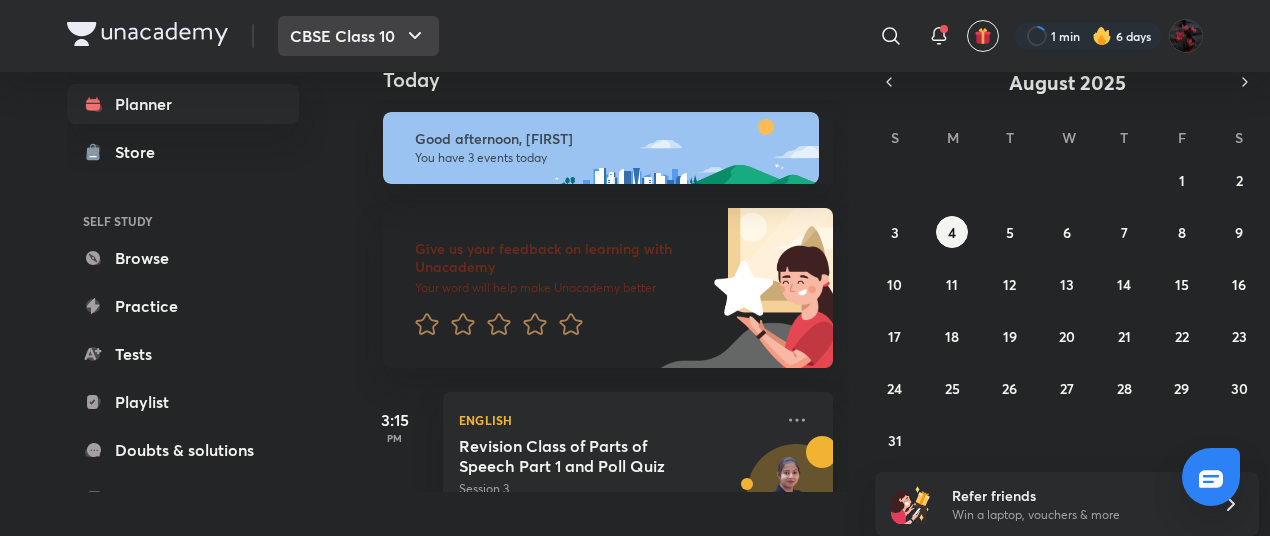 click on "CBSE Class 10" at bounding box center [358, 36] 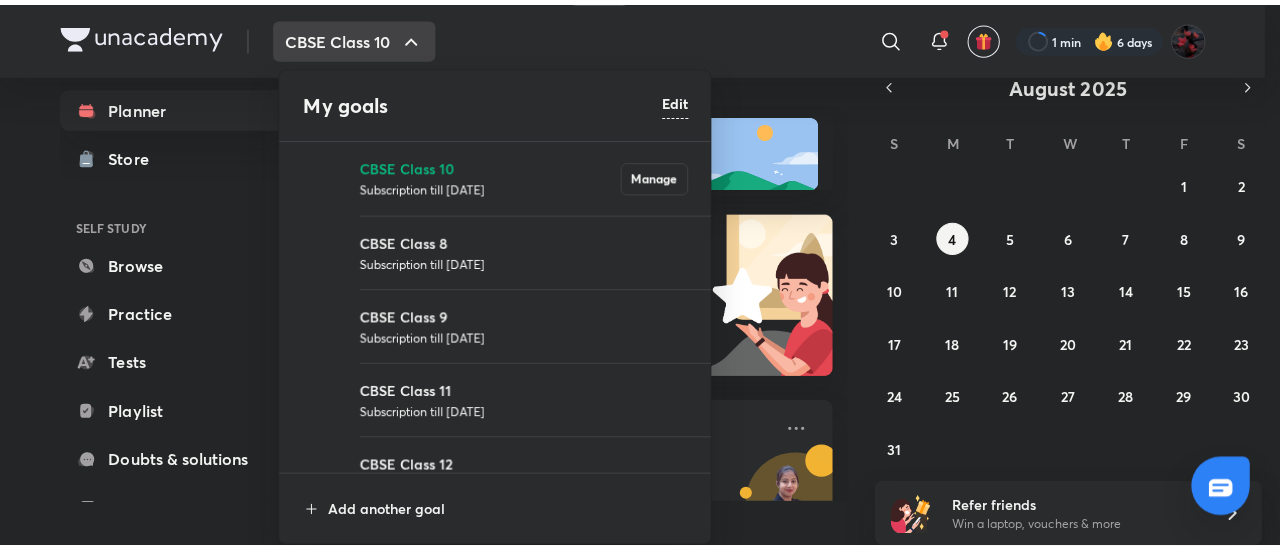 scroll, scrollTop: 28, scrollLeft: 0, axis: vertical 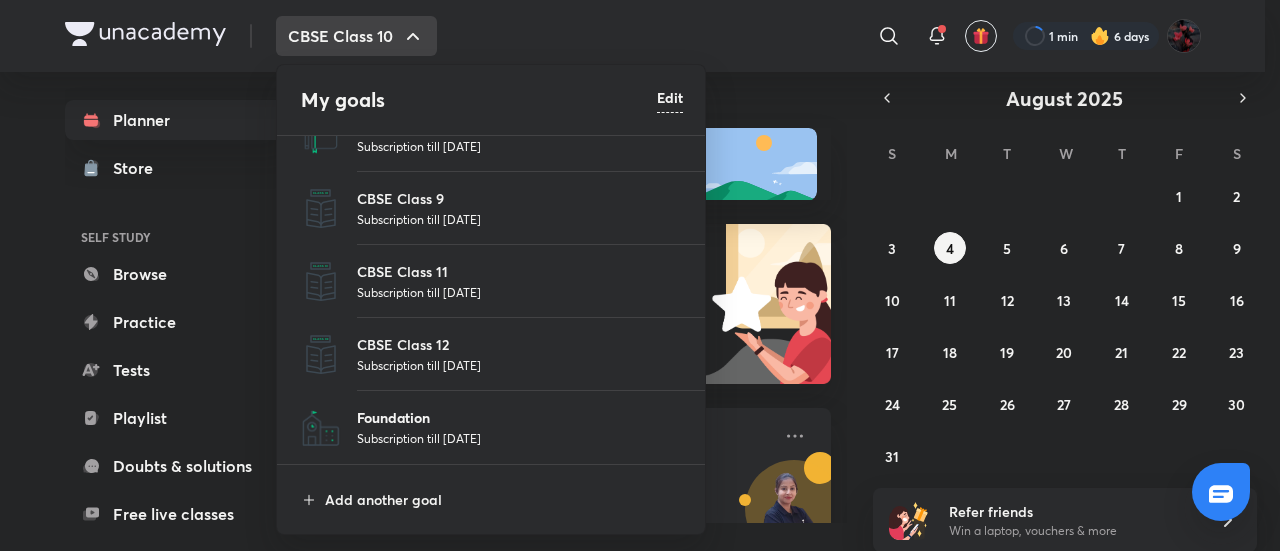 click on "Foundation" at bounding box center (520, 417) 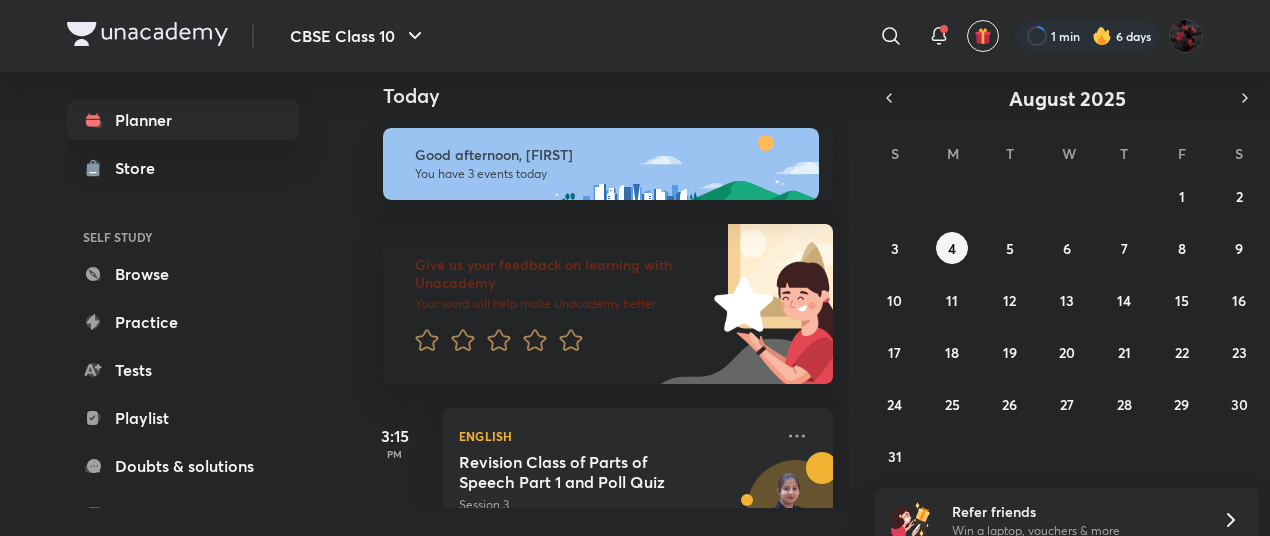 scroll, scrollTop: 0, scrollLeft: 0, axis: both 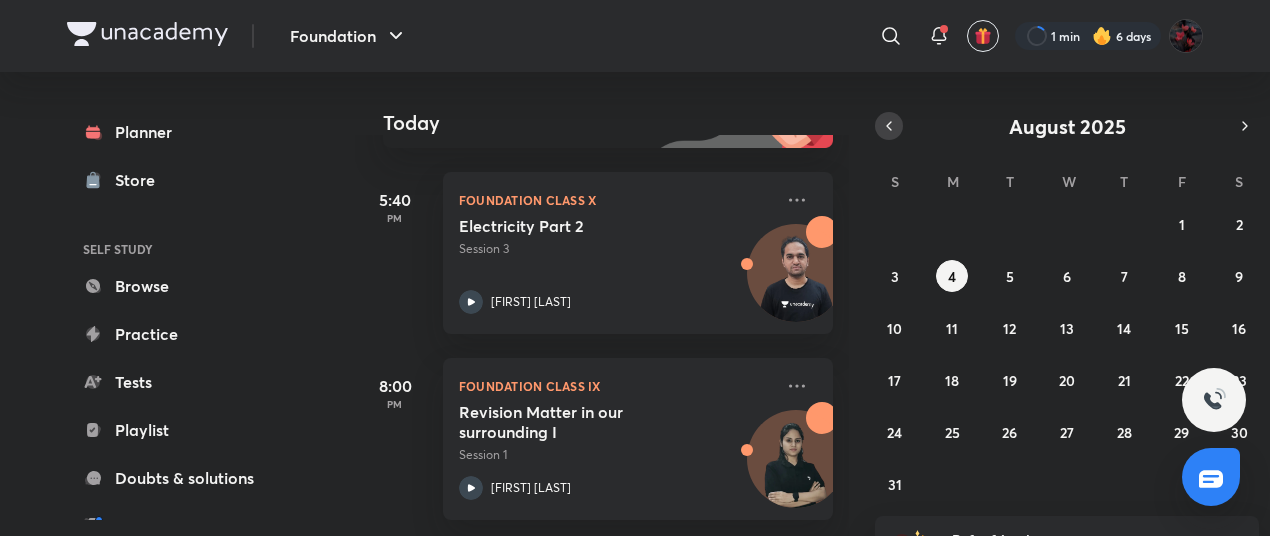 click at bounding box center (889, 126) 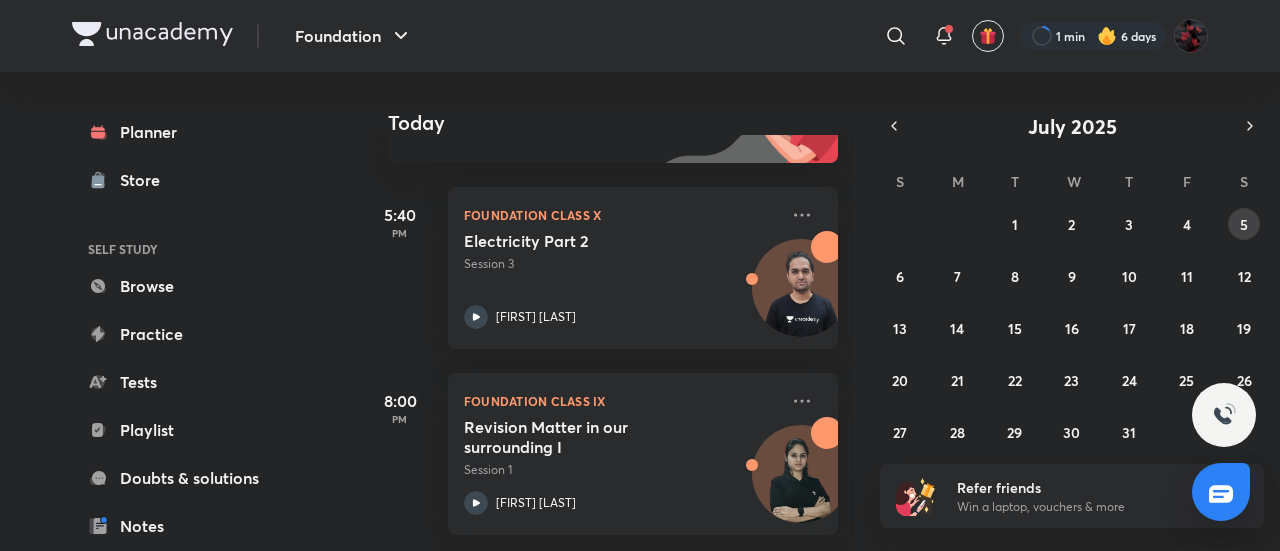 click on "5" at bounding box center (1244, 224) 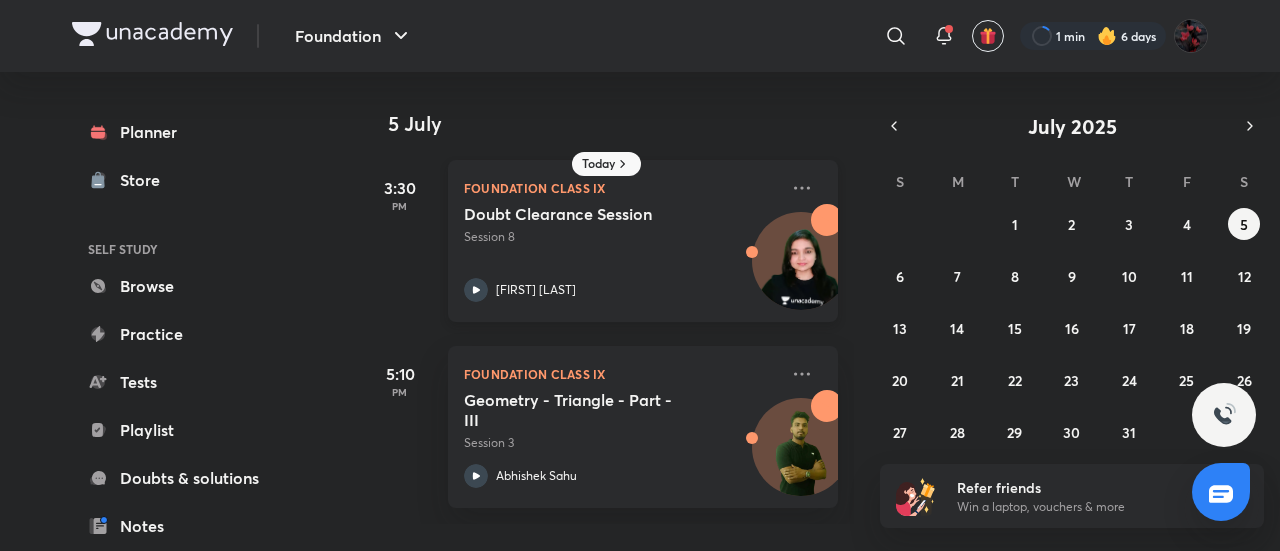 click 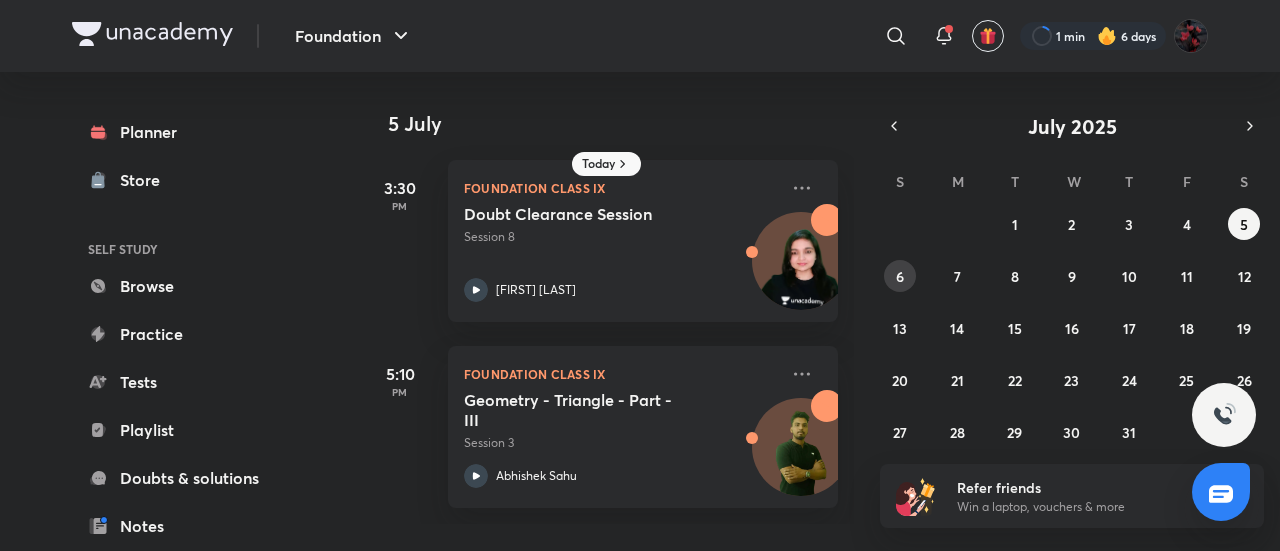 click on "29 30 1 2 3 4 5 6 7 8 9 10 11 12 13 14 15 16 17 18 19 20 21 22 23 24 25 26 27 28 29 30 31 1 2" at bounding box center [1072, 328] 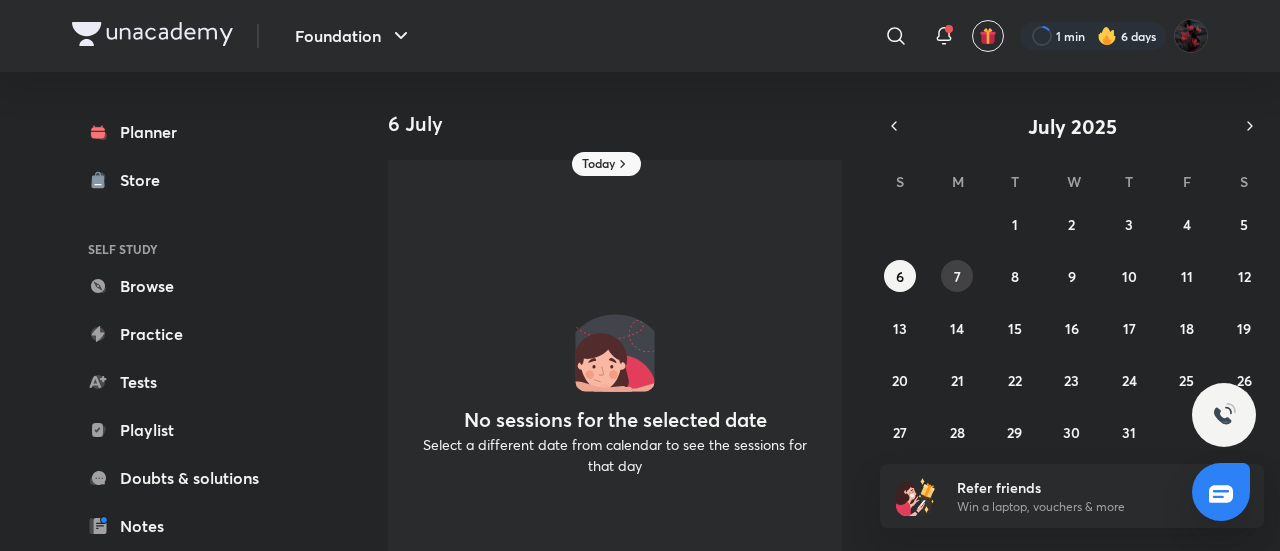 click on "7" at bounding box center [957, 276] 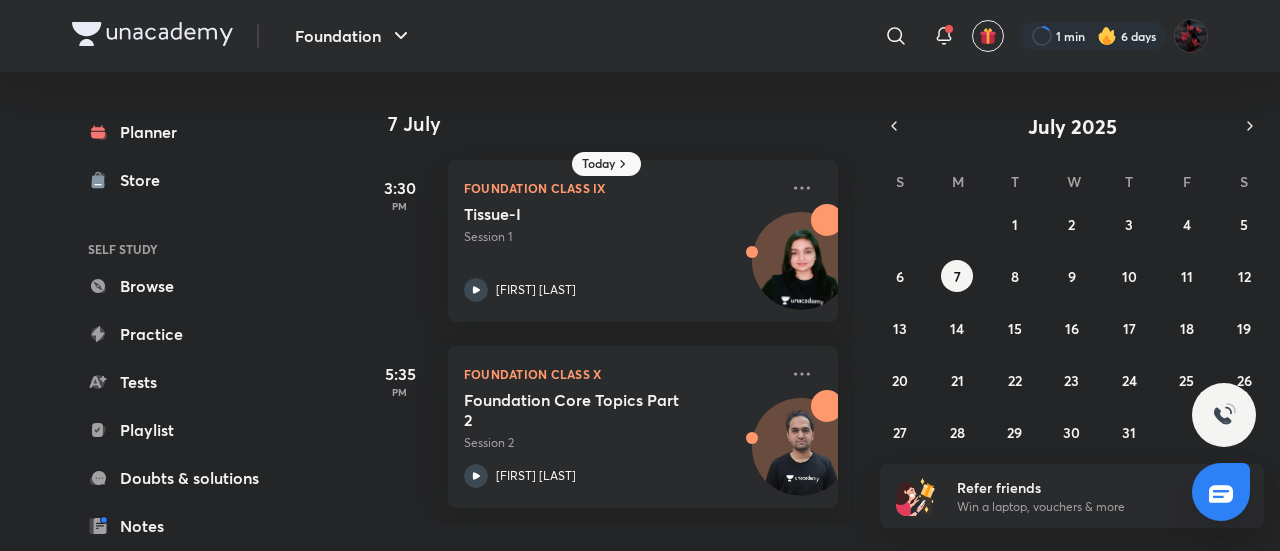 click on "29 30 1 2 3 4 5 6 7 8 9 10 11 12 13 14 15 16 17 18 19 20 21 22 23 24 25 26 27 28 29 30 31 1 2" at bounding box center [1072, 328] 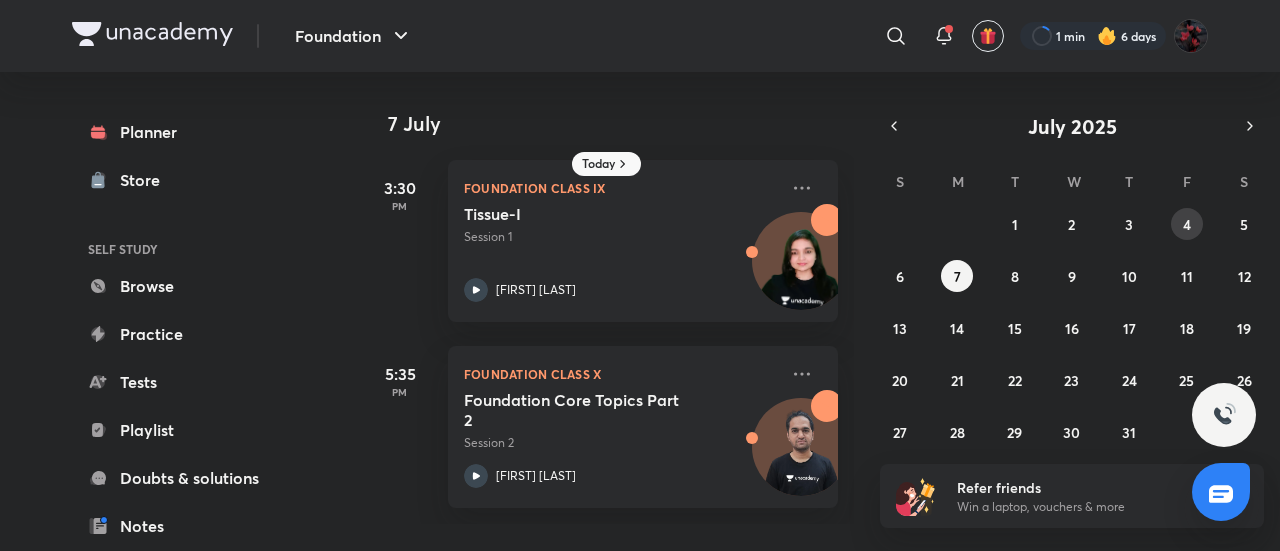 click on "4" at bounding box center [1187, 224] 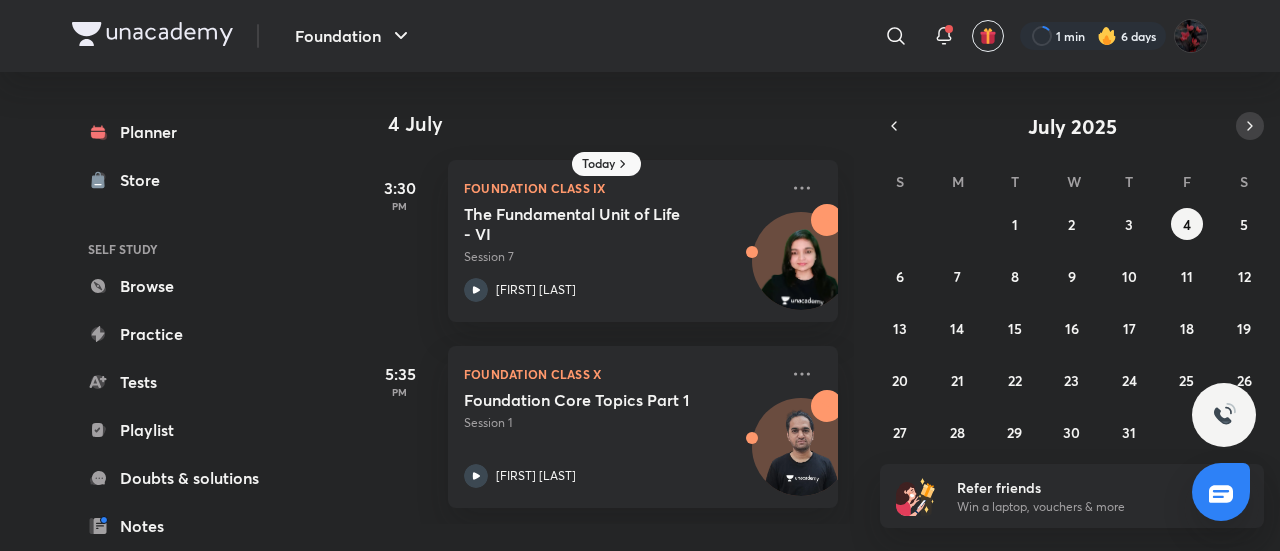 click 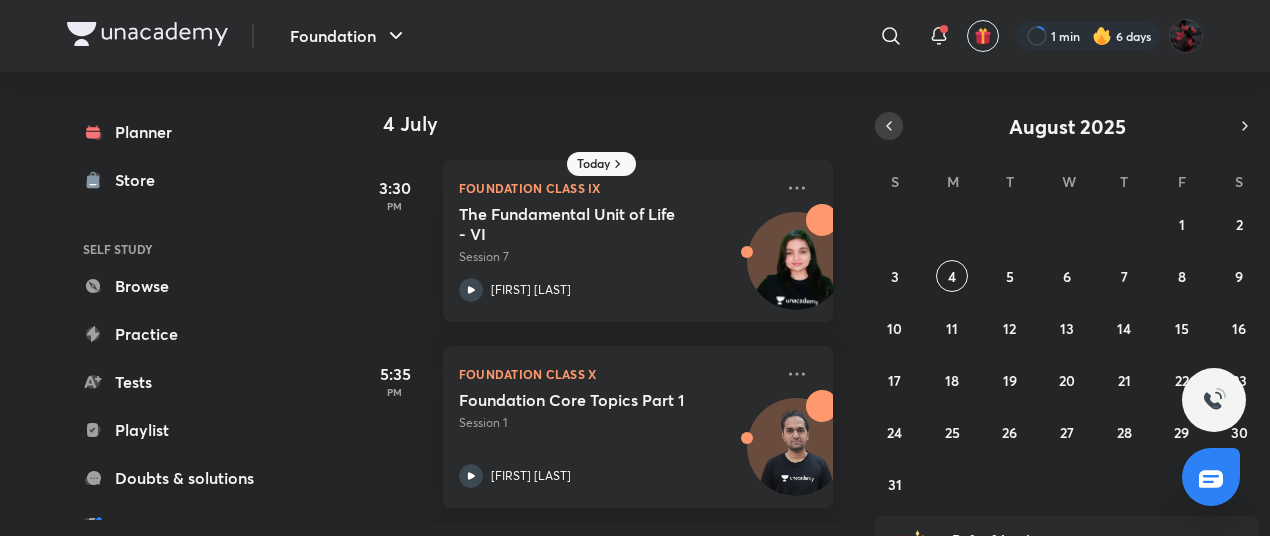 click at bounding box center (889, 126) 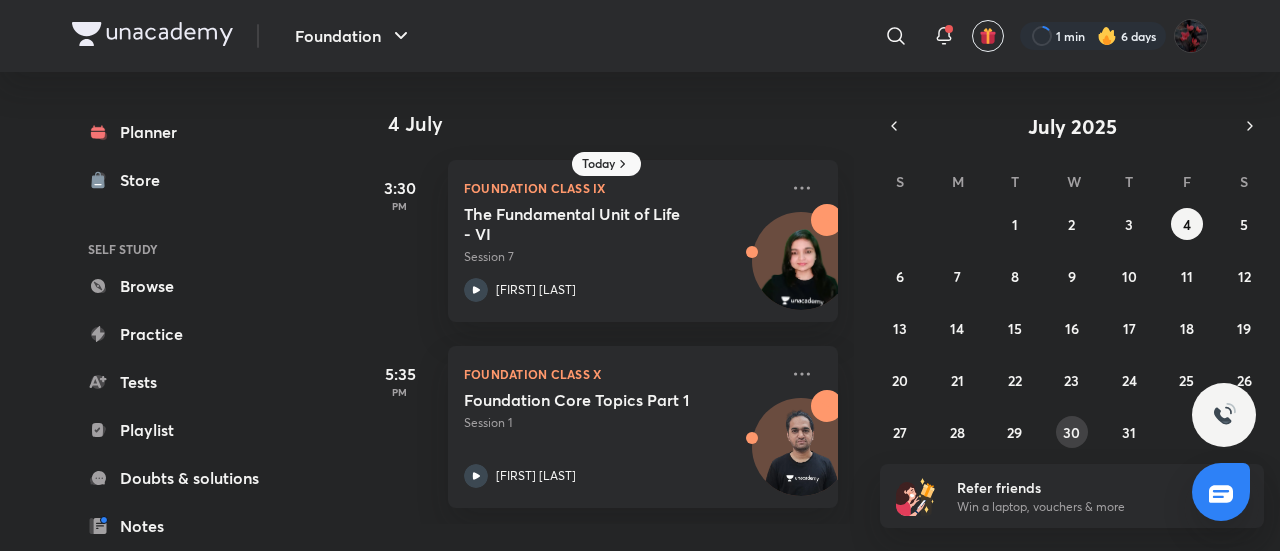 click on "30" at bounding box center (1072, 432) 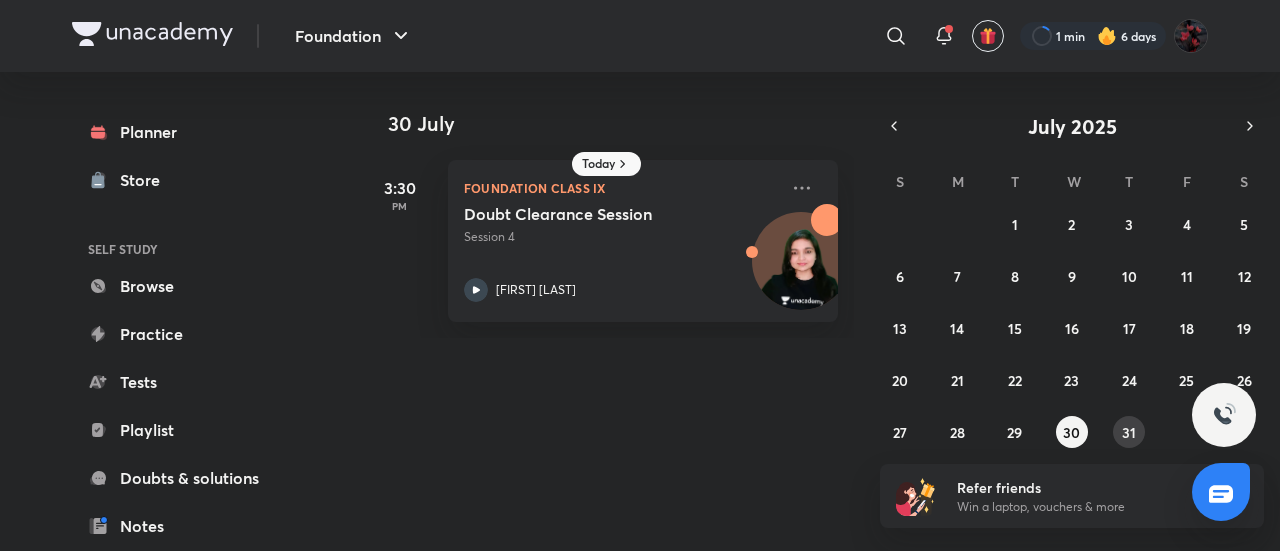 click on "31" at bounding box center [1129, 432] 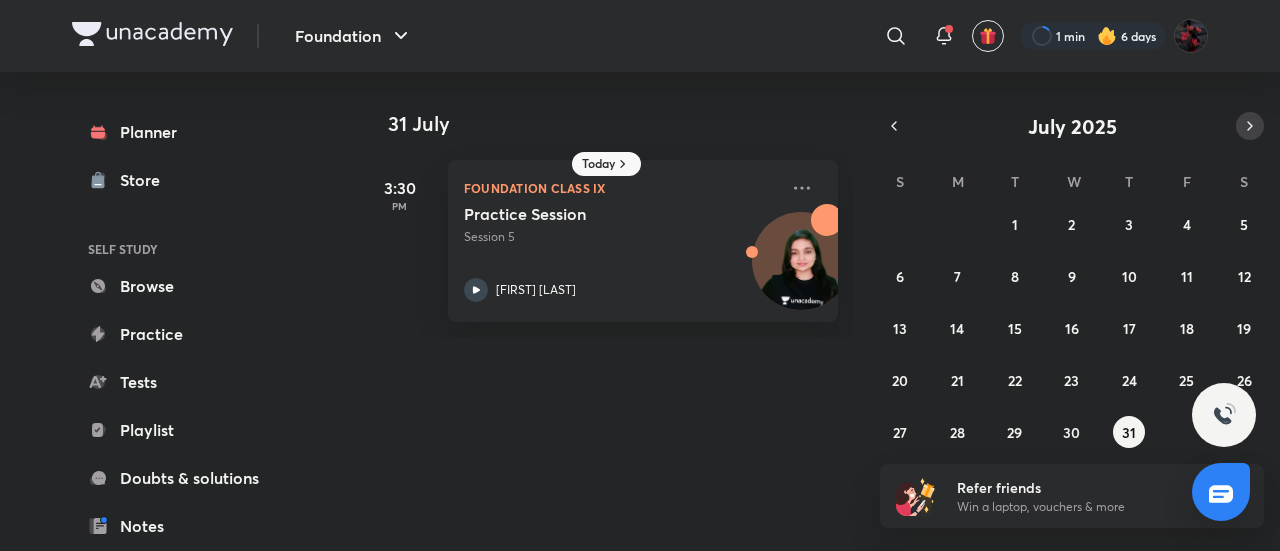 click at bounding box center [1250, 126] 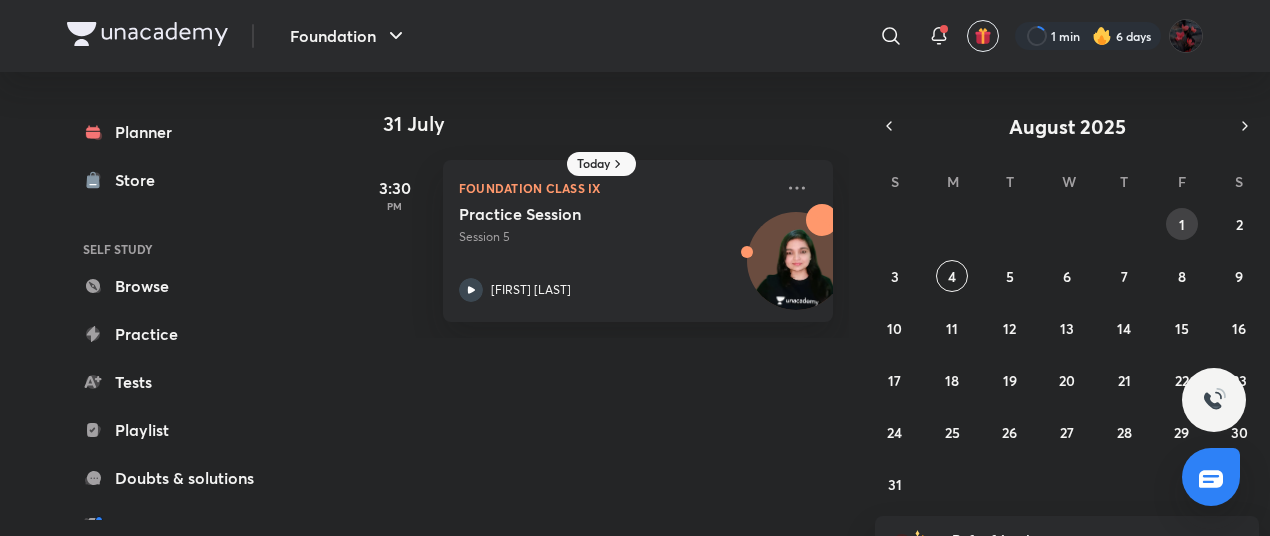click on "1" at bounding box center [1182, 224] 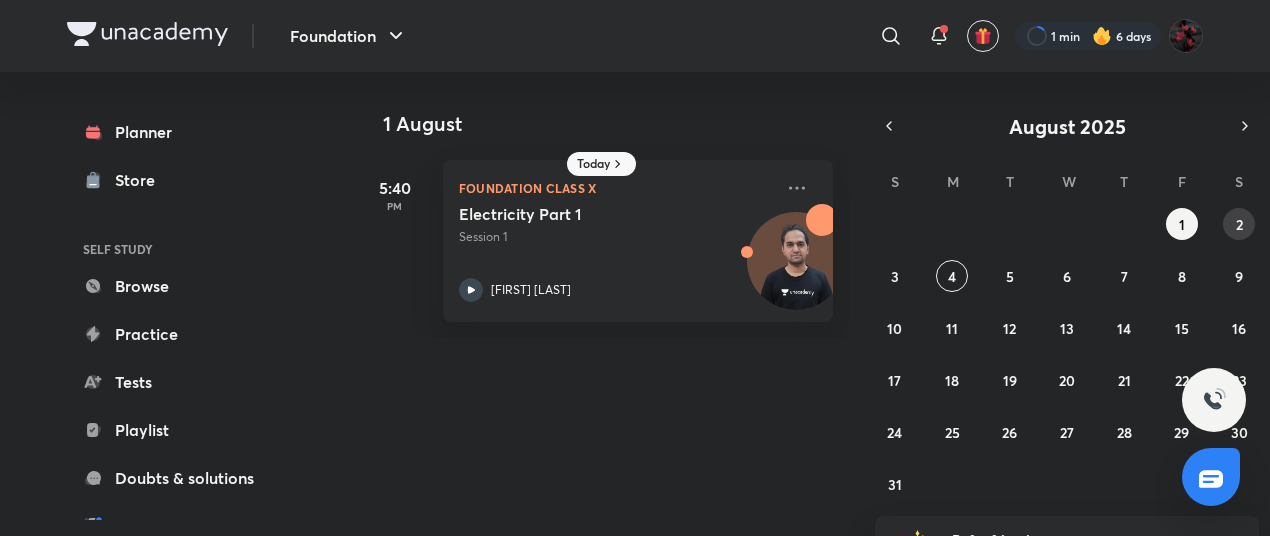 click on "2" at bounding box center (1239, 224) 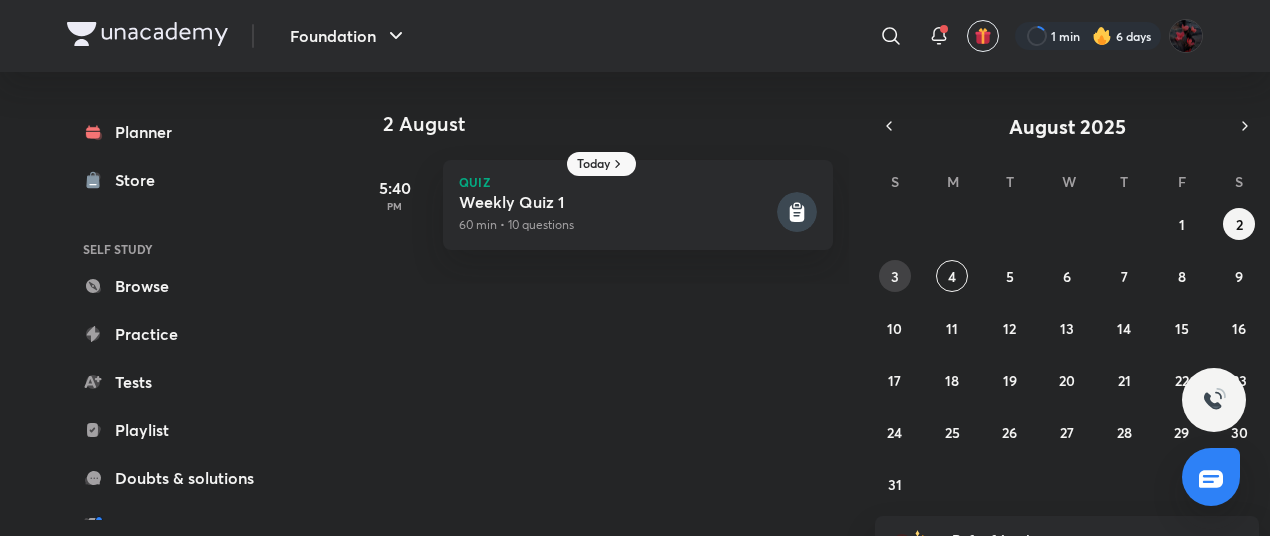click on "3" at bounding box center (895, 276) 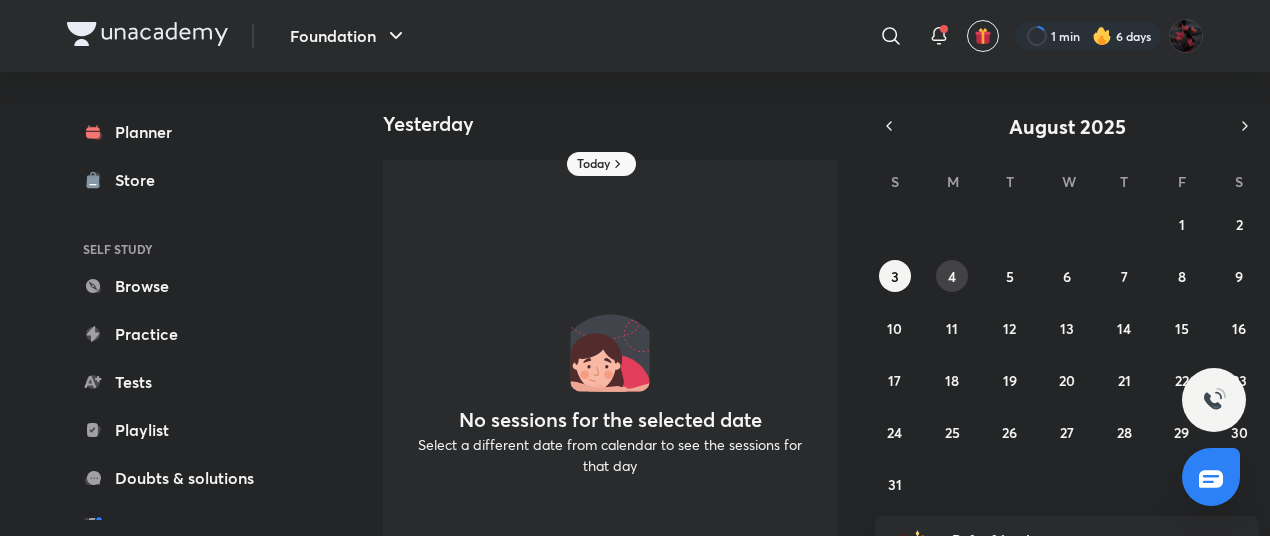click on "4" at bounding box center (952, 276) 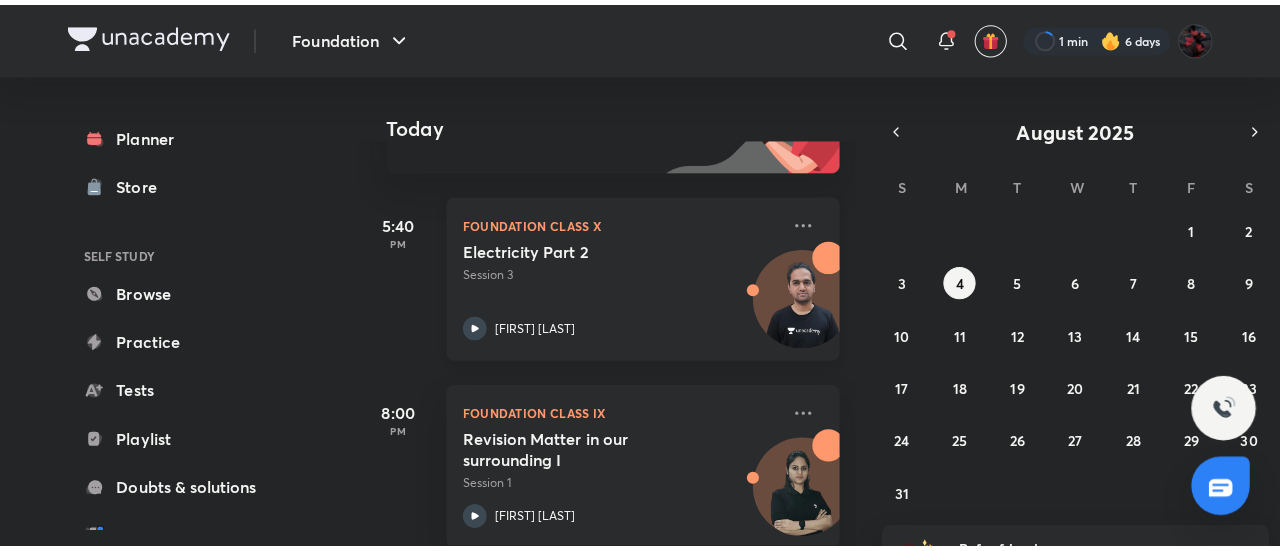 scroll, scrollTop: 264, scrollLeft: 0, axis: vertical 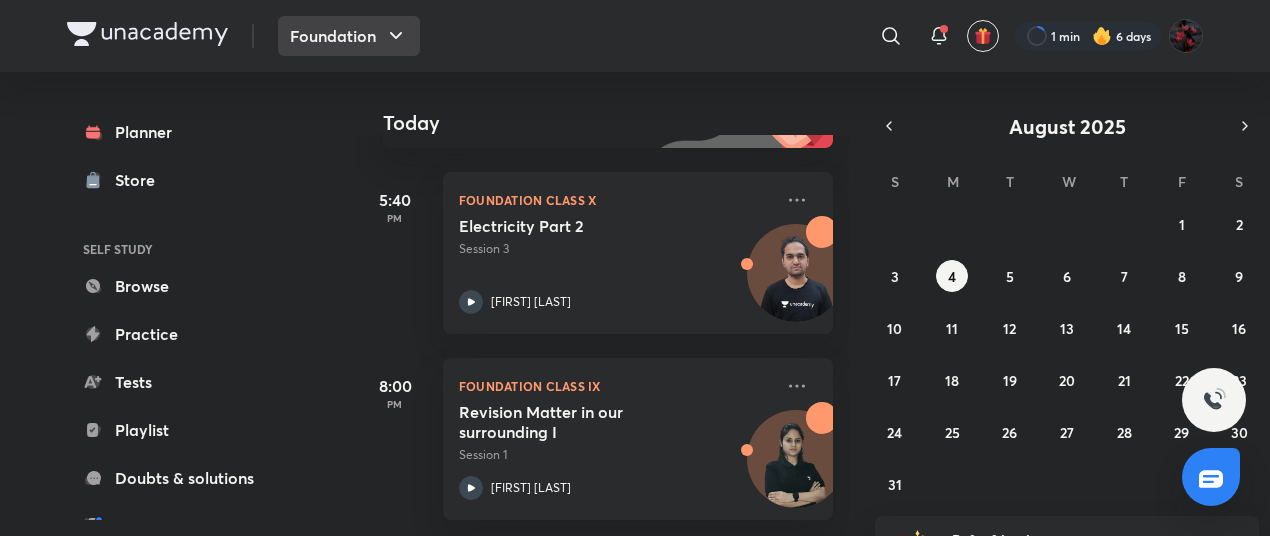 click on "Foundation" at bounding box center [349, 36] 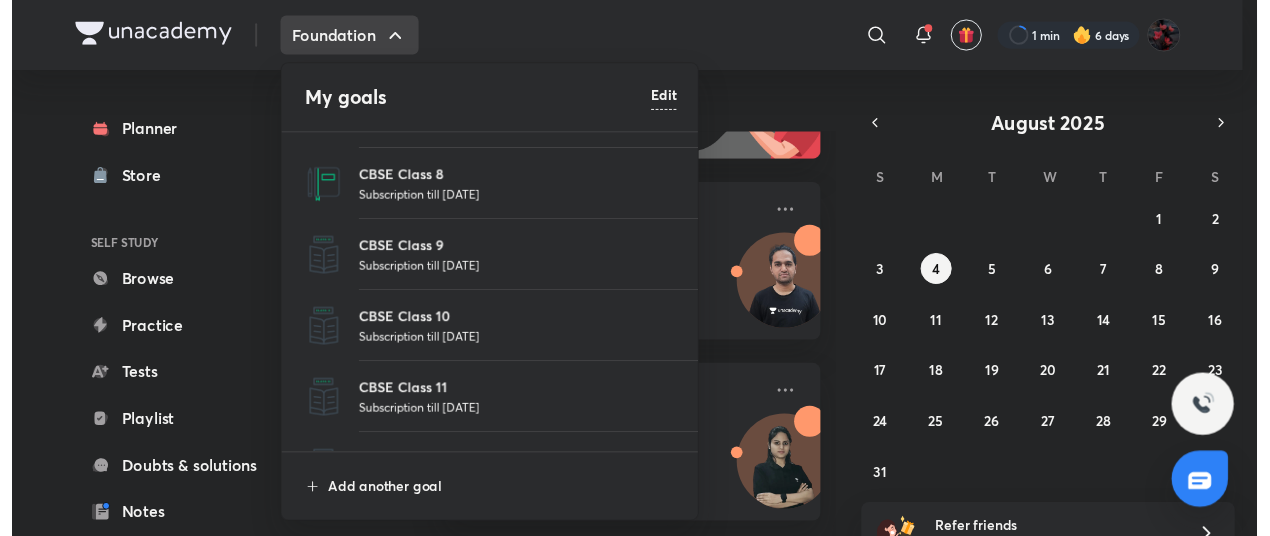 scroll, scrollTop: 100, scrollLeft: 0, axis: vertical 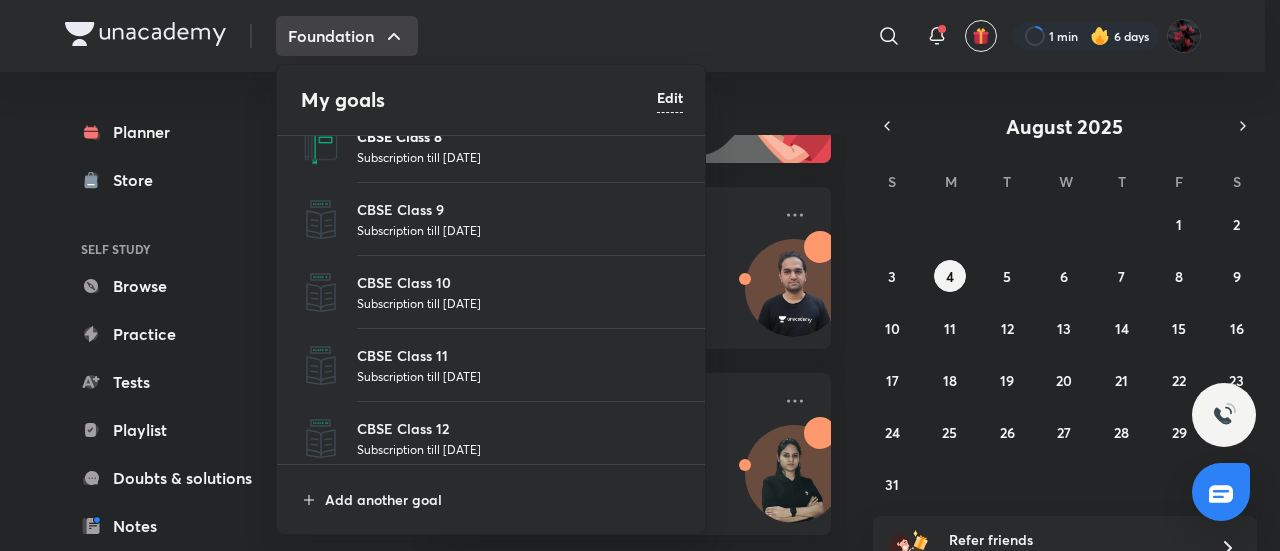 click on "CBSE Class 8" at bounding box center (520, 136) 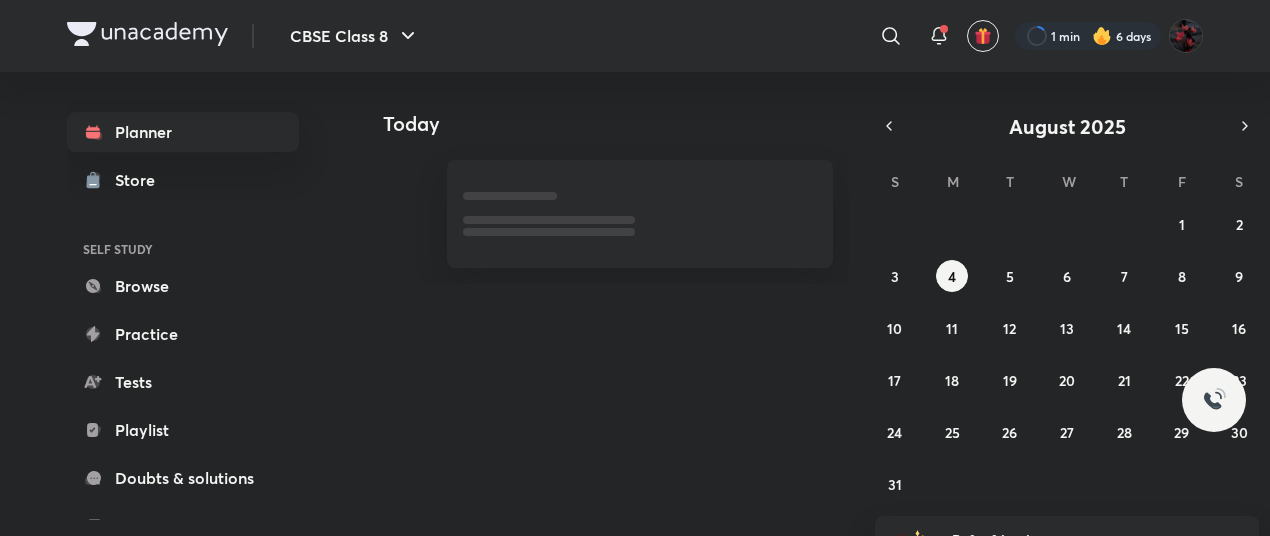 scroll, scrollTop: 0, scrollLeft: 0, axis: both 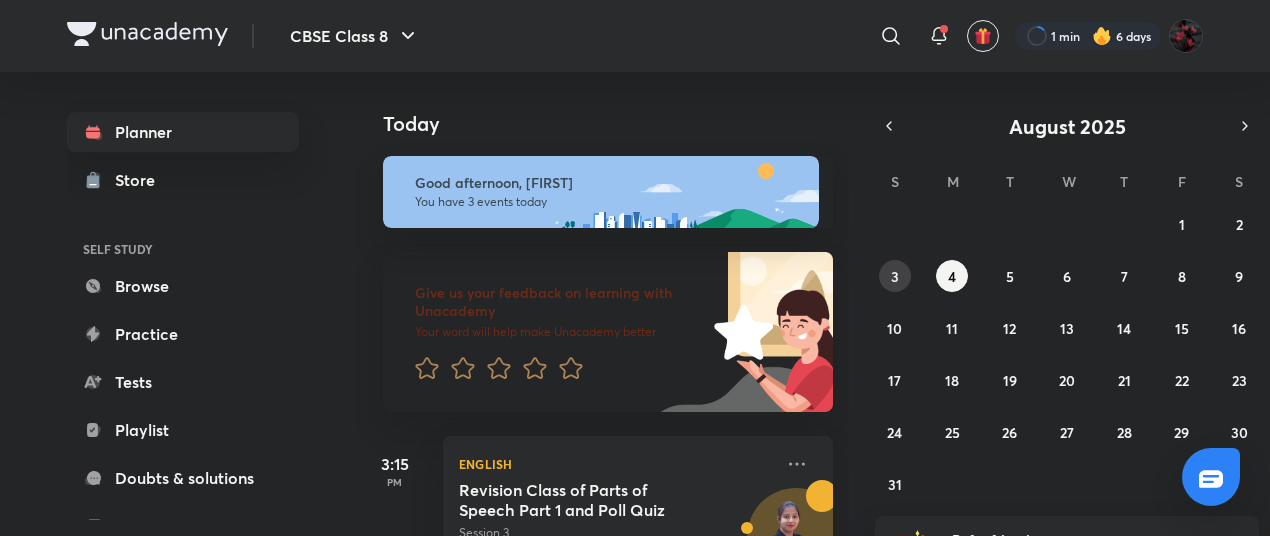 click on "3" at bounding box center [895, 276] 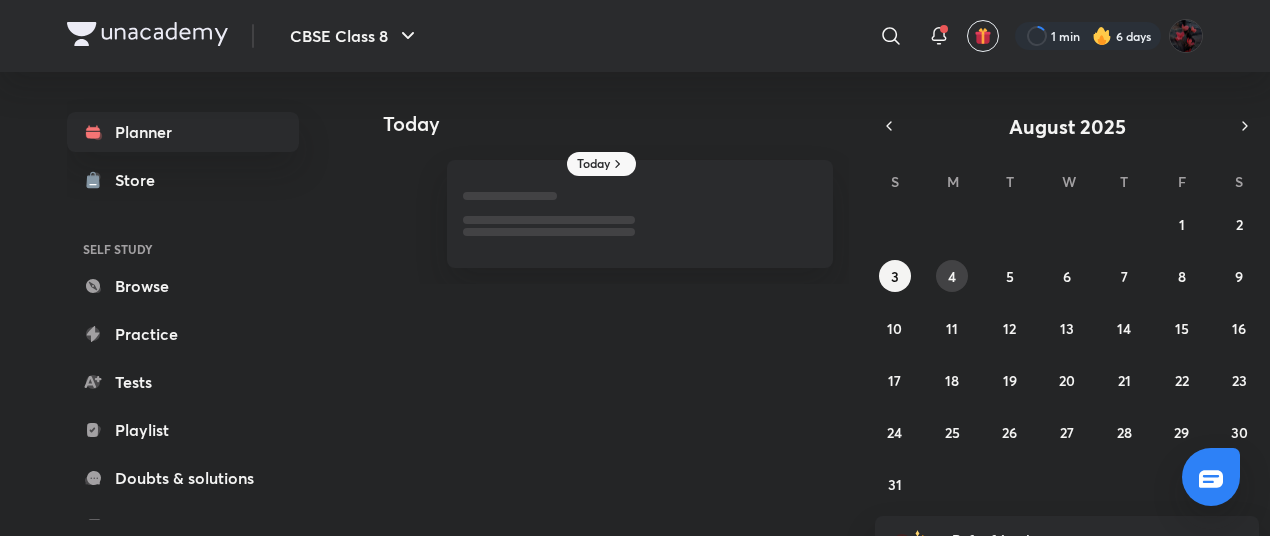 click on "4" at bounding box center [952, 276] 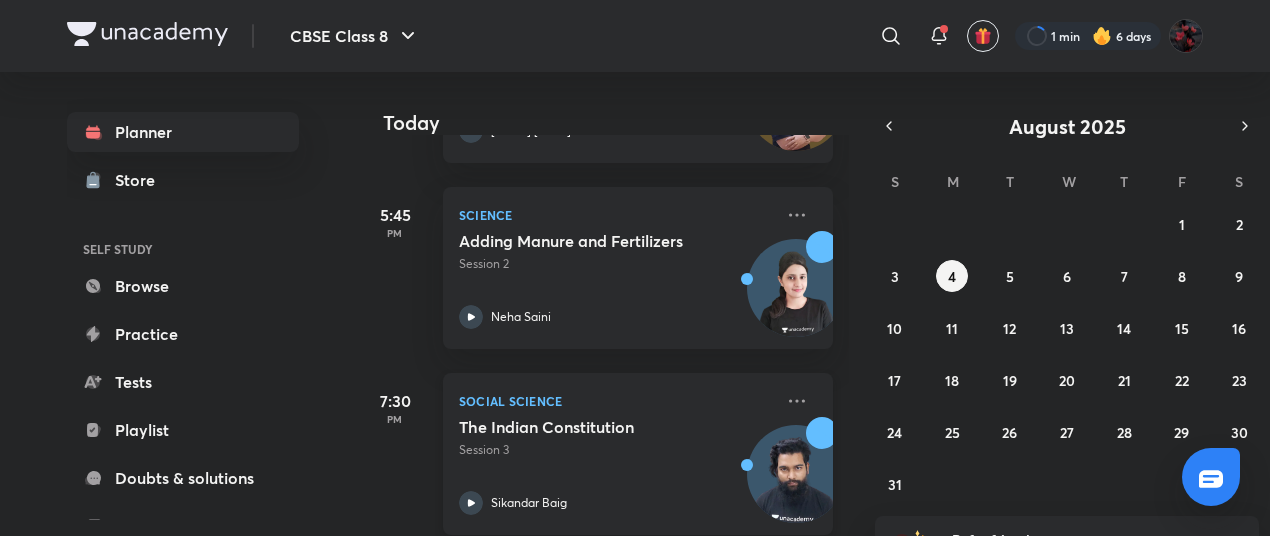 scroll, scrollTop: 450, scrollLeft: 0, axis: vertical 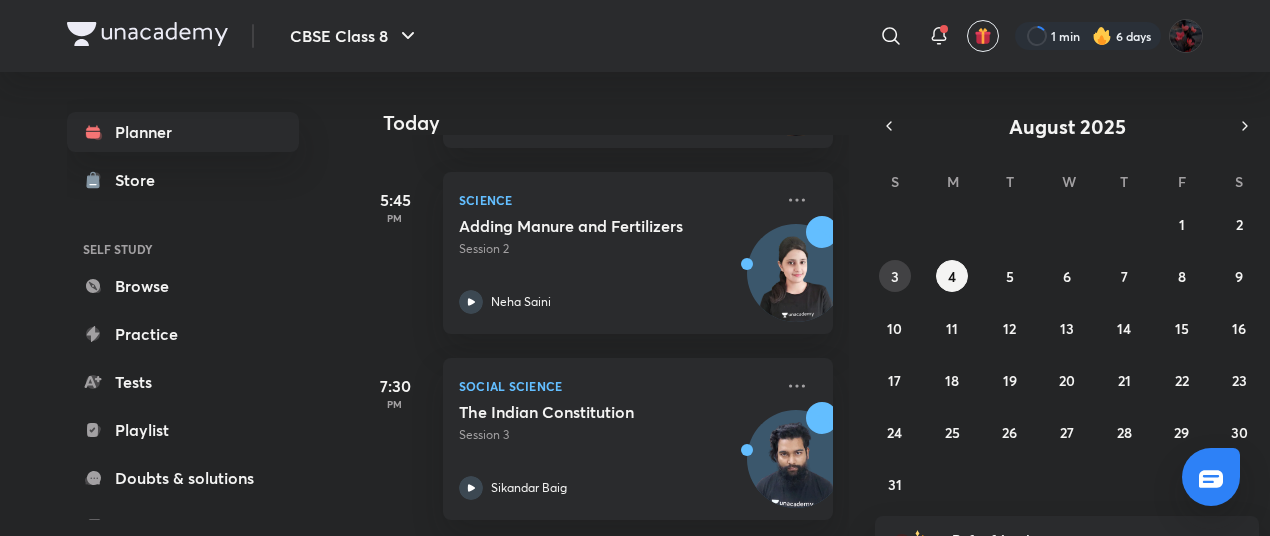 click on "3" at bounding box center (895, 276) 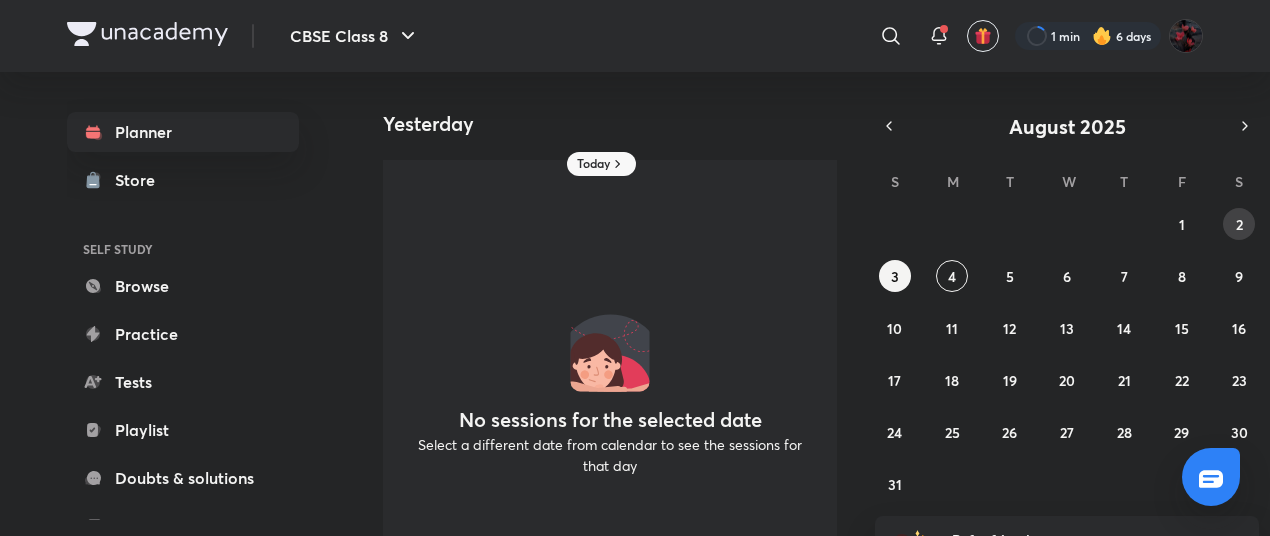 click on "2" at bounding box center (1239, 224) 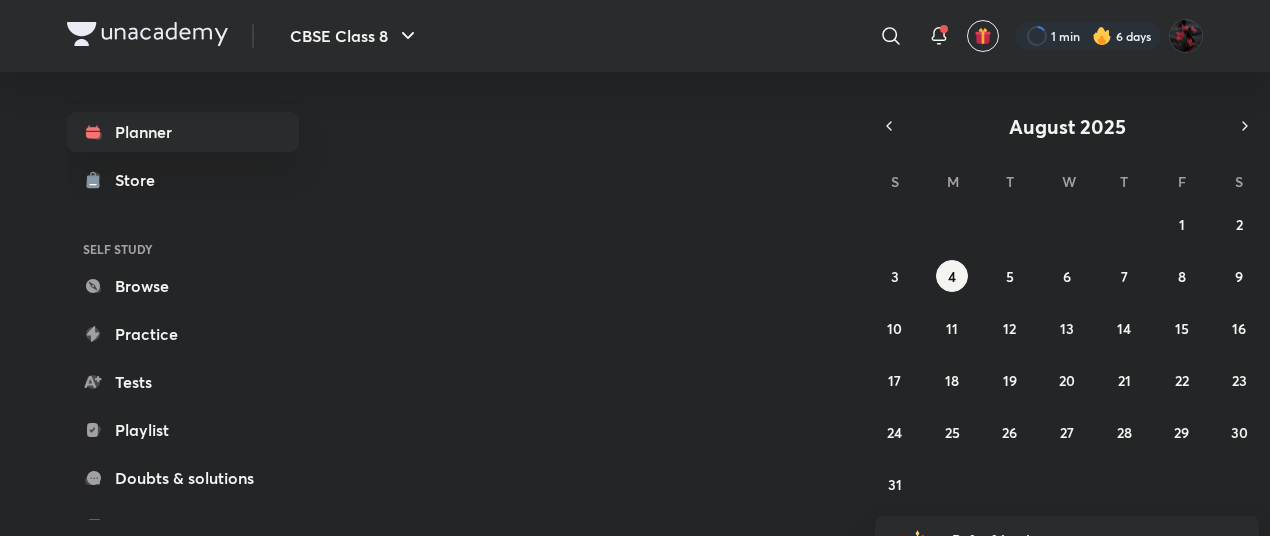 scroll, scrollTop: 0, scrollLeft: 0, axis: both 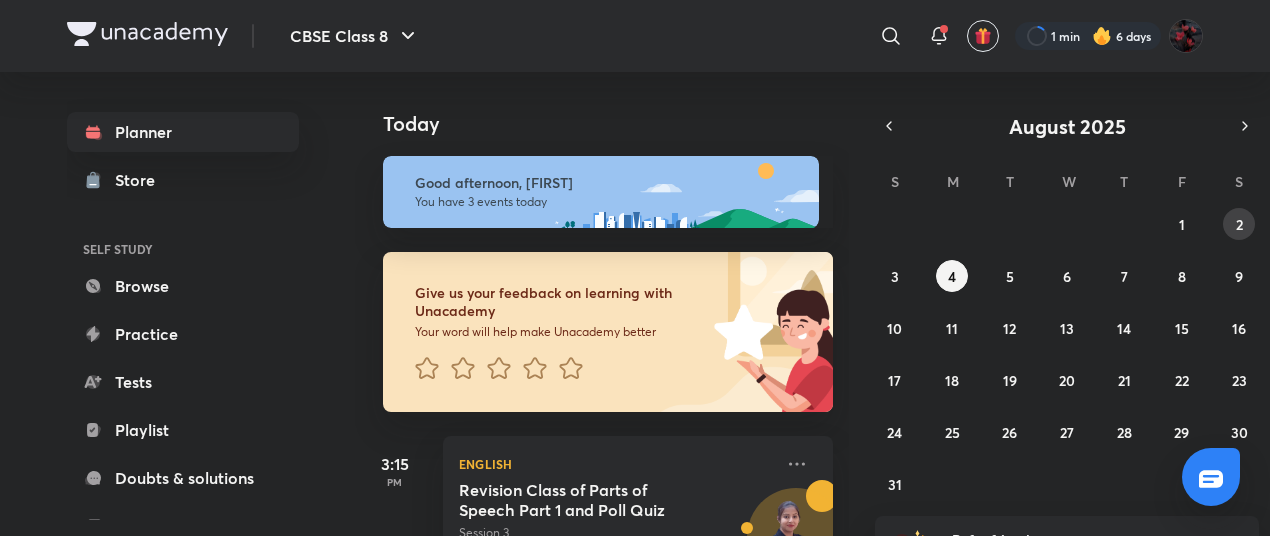 click on "2" at bounding box center (1239, 224) 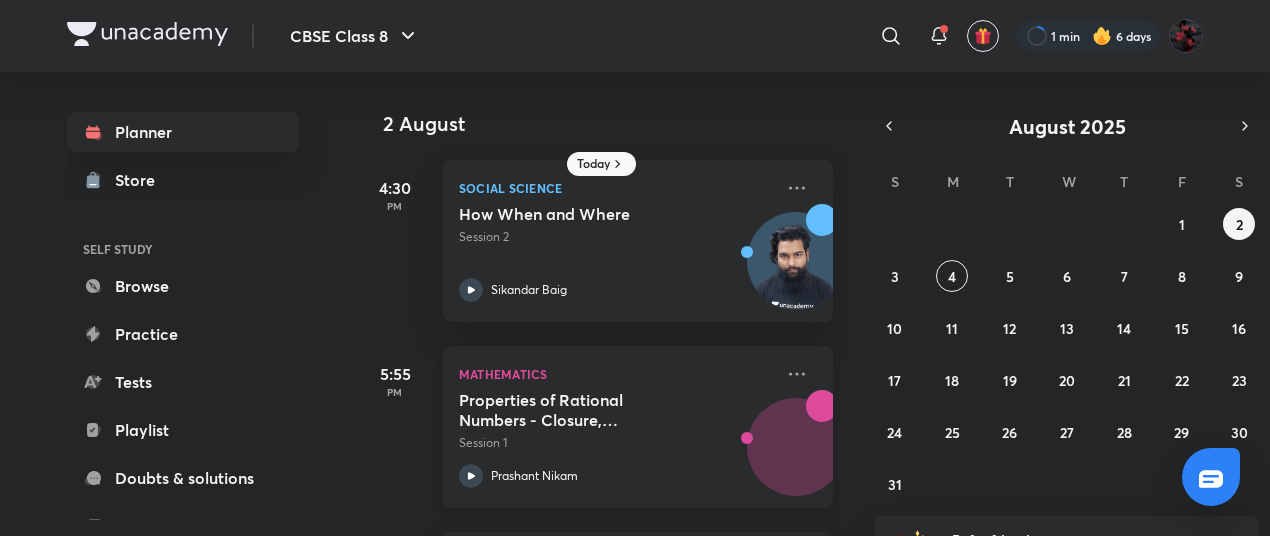 scroll, scrollTop: 174, scrollLeft: 0, axis: vertical 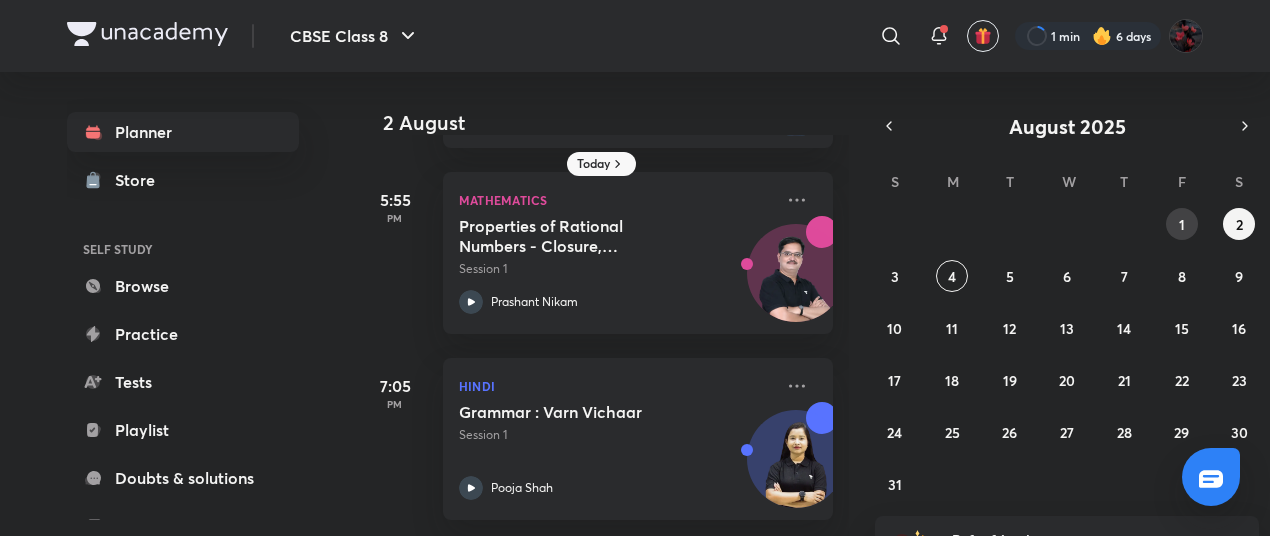 click on "1" at bounding box center [1182, 224] 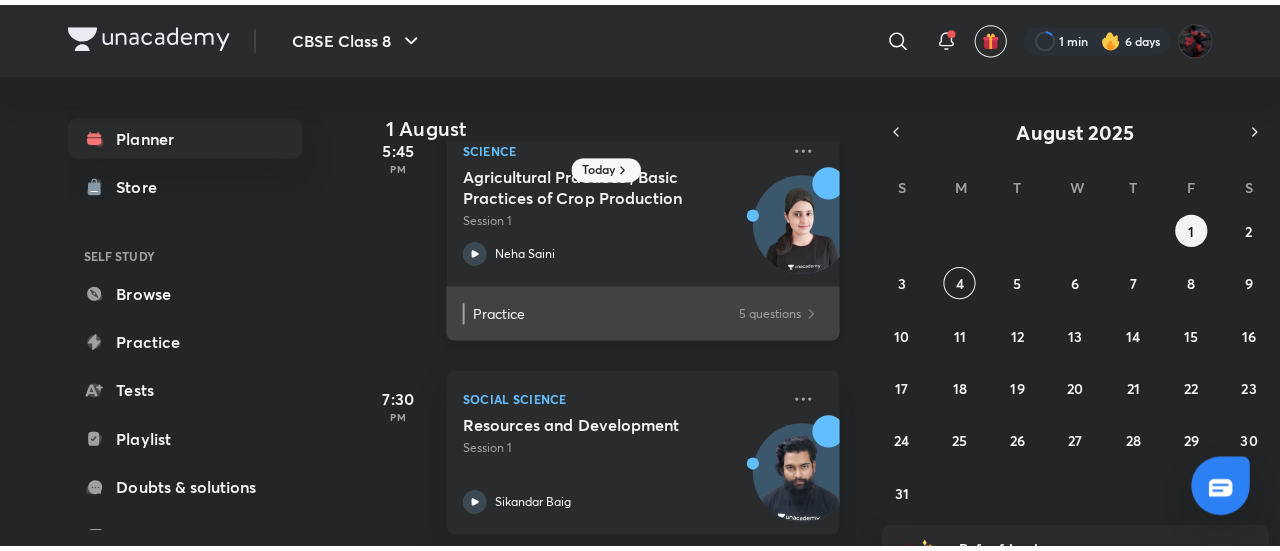 scroll, scrollTop: 234, scrollLeft: 0, axis: vertical 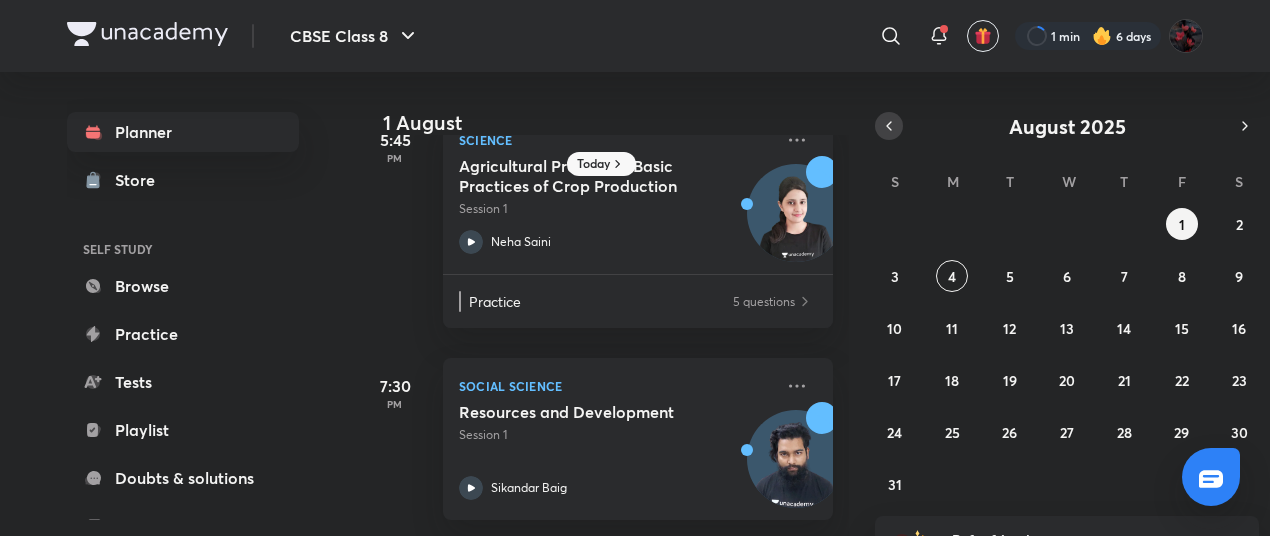 click 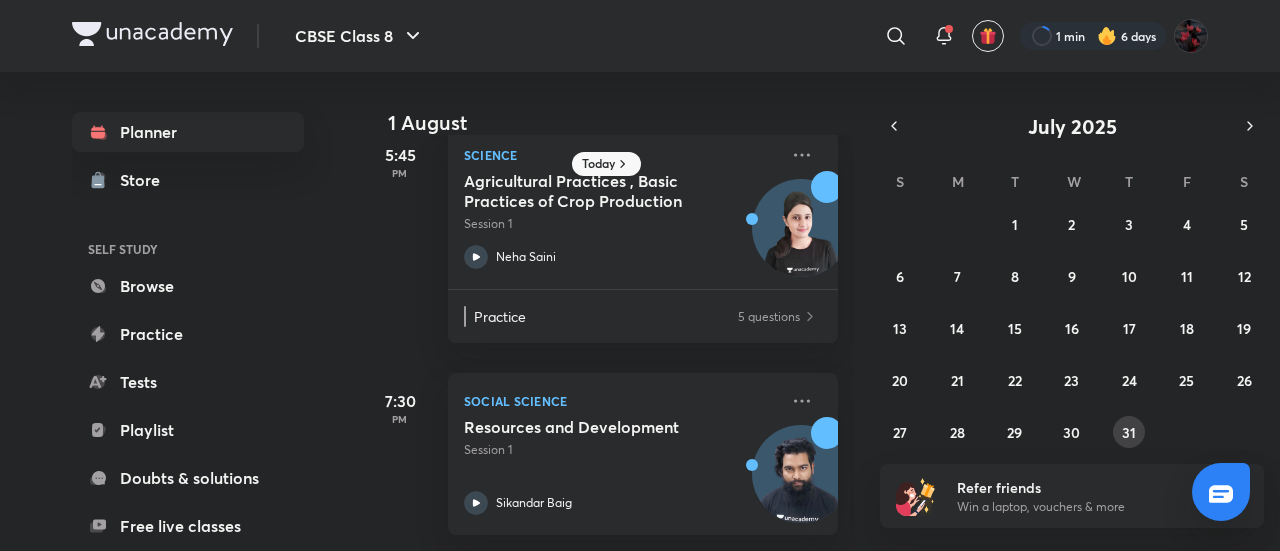 click on "31" at bounding box center (1129, 432) 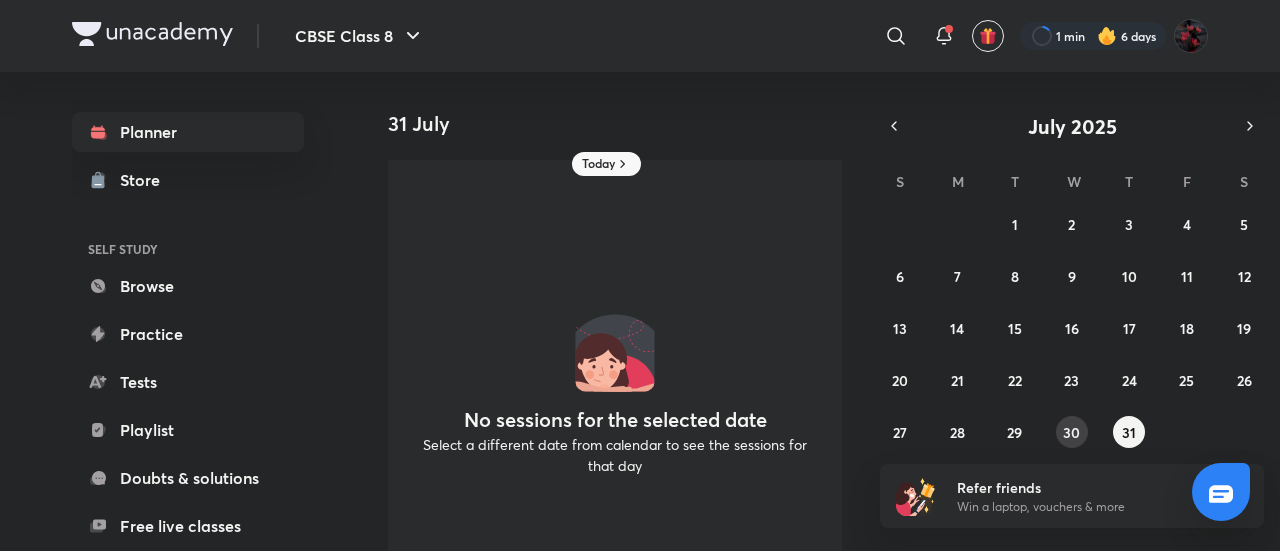 click on "30" at bounding box center (1072, 432) 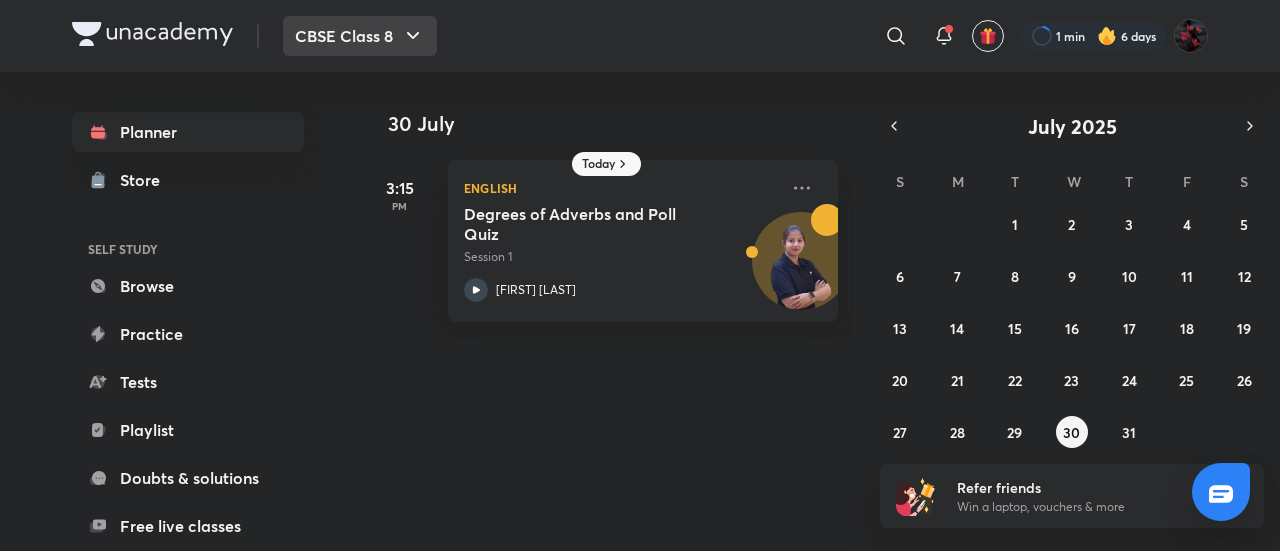 click on "CBSE Class 8" at bounding box center [360, 36] 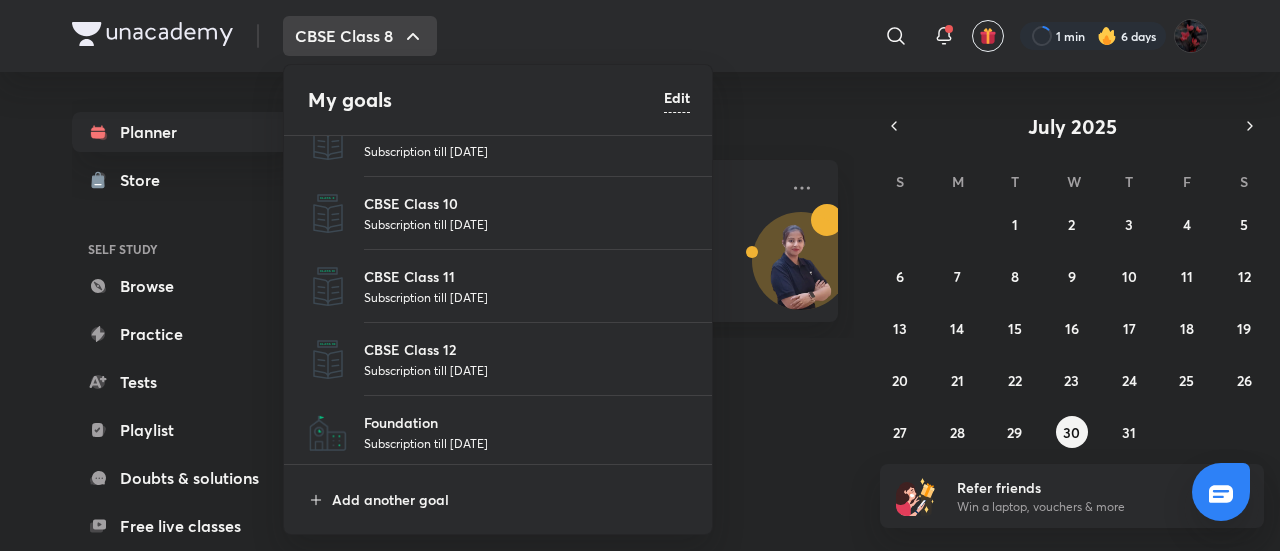 scroll, scrollTop: 111, scrollLeft: 0, axis: vertical 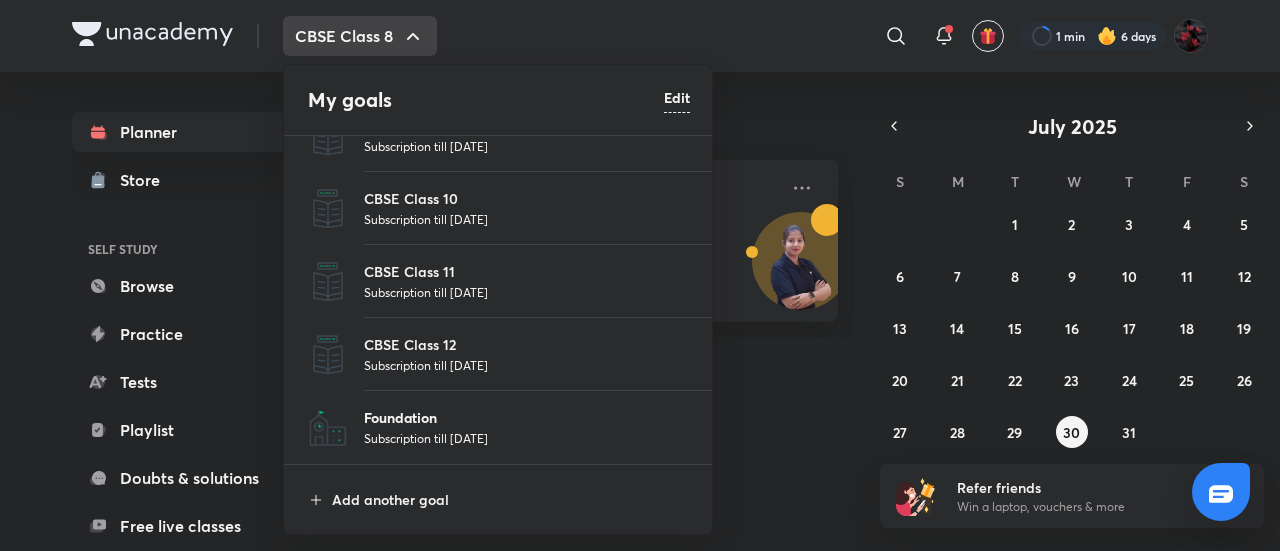 click on "Foundation" at bounding box center [527, 417] 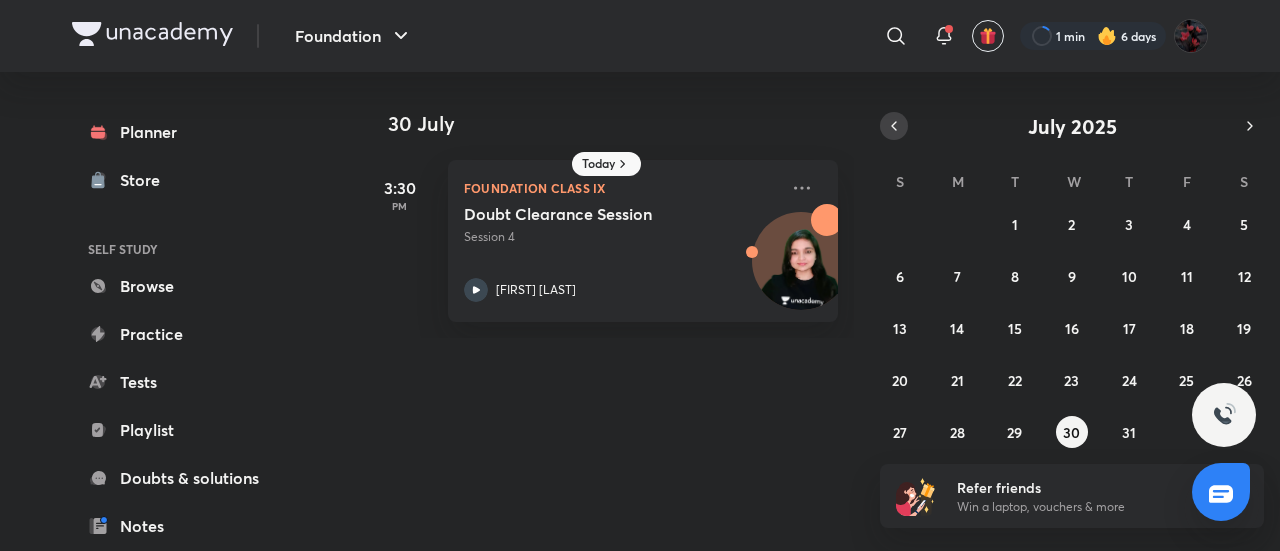 click 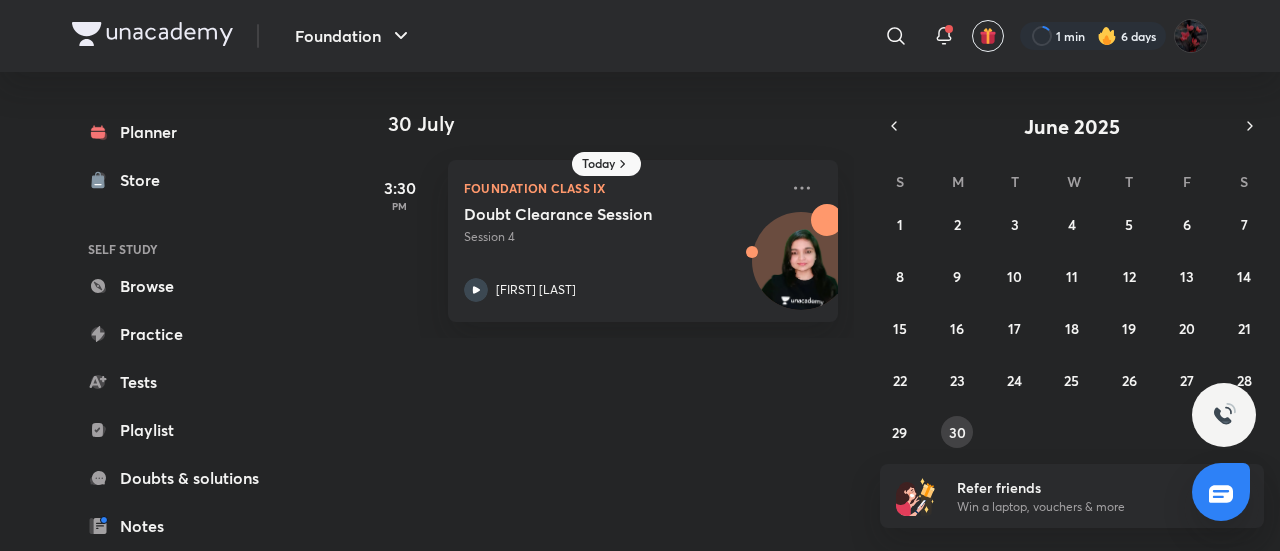 click on "30" at bounding box center [957, 432] 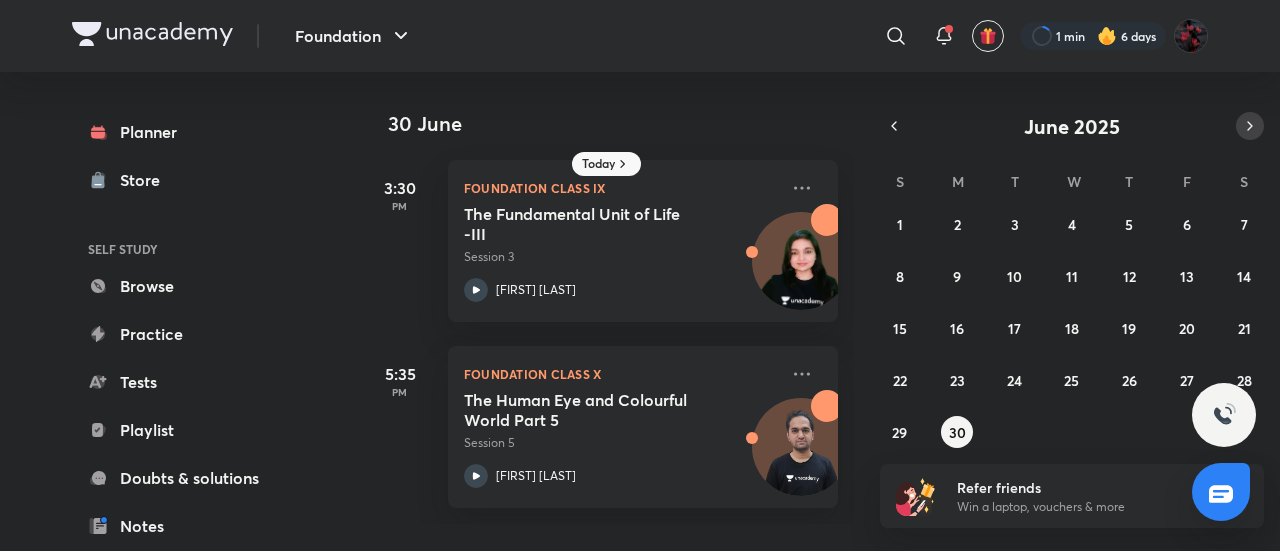 click 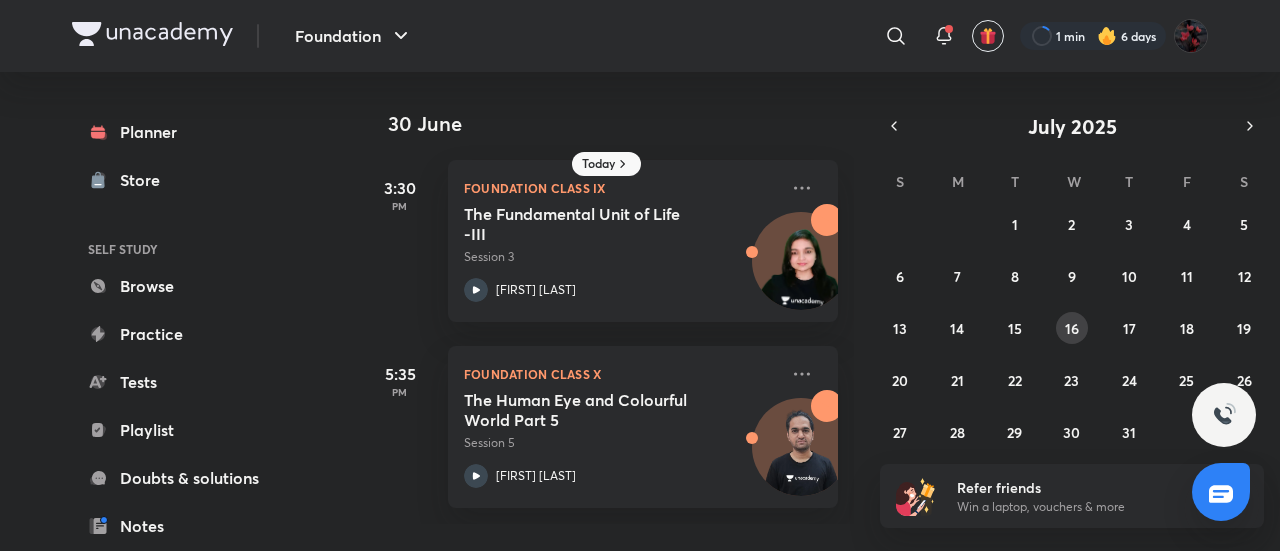 click on "16" at bounding box center (1072, 328) 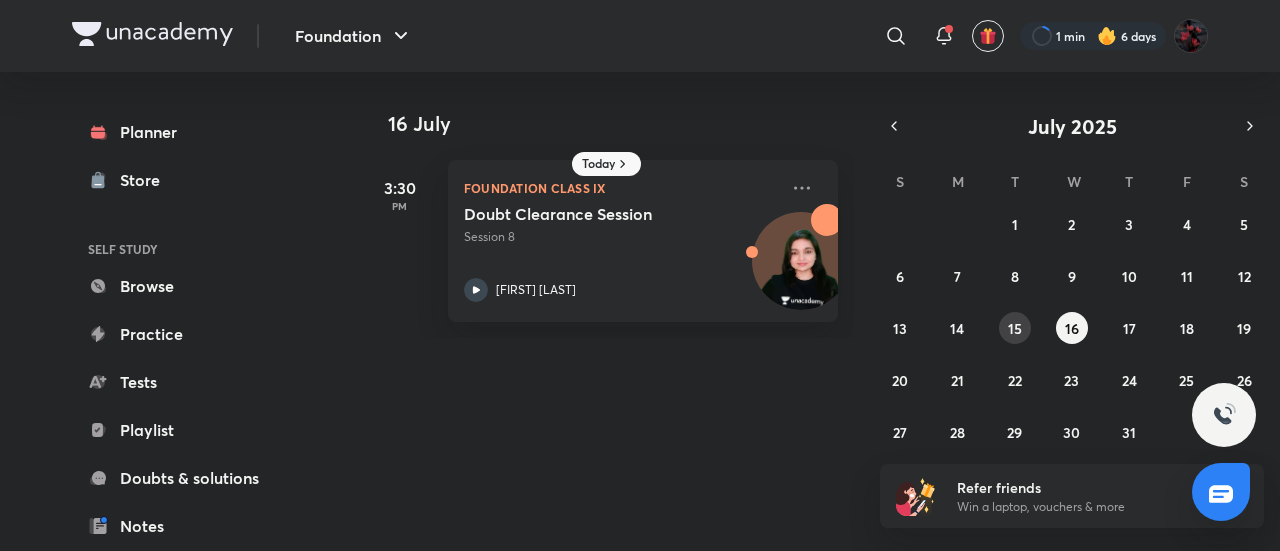 click on "15" at bounding box center (1015, 328) 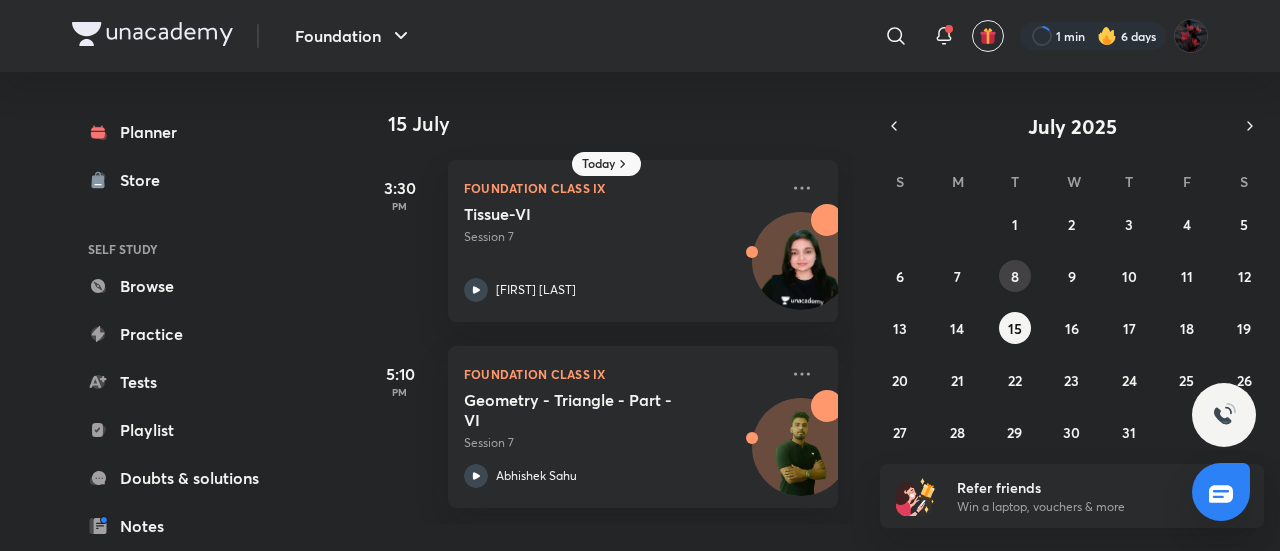 click on "8" at bounding box center (1015, 276) 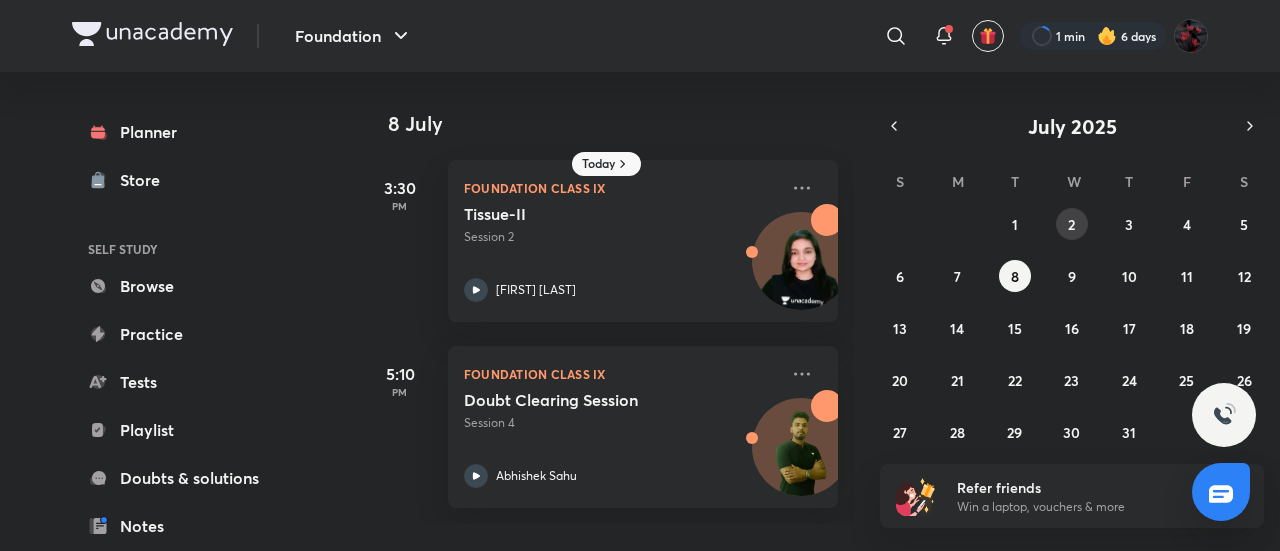 click on "2" at bounding box center [1072, 224] 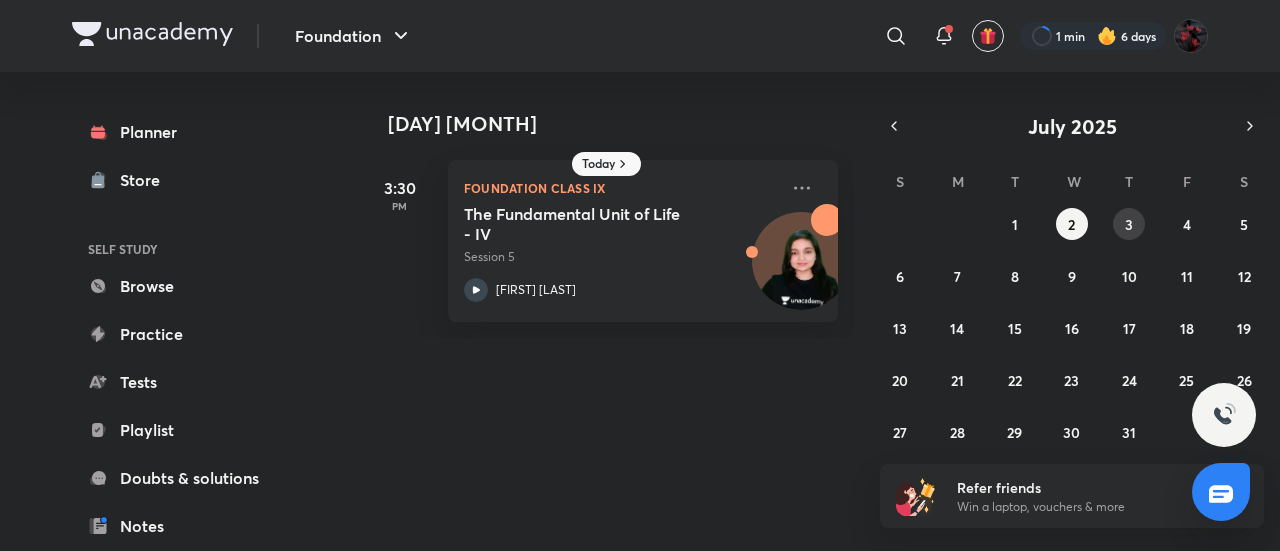 click on "3" at bounding box center [1129, 224] 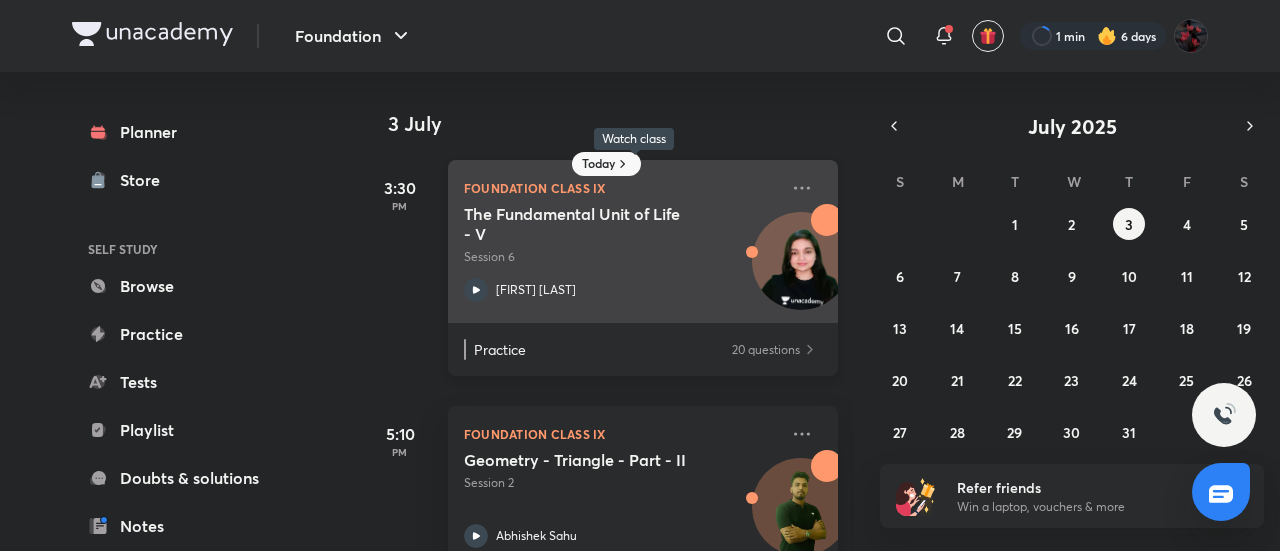 click 